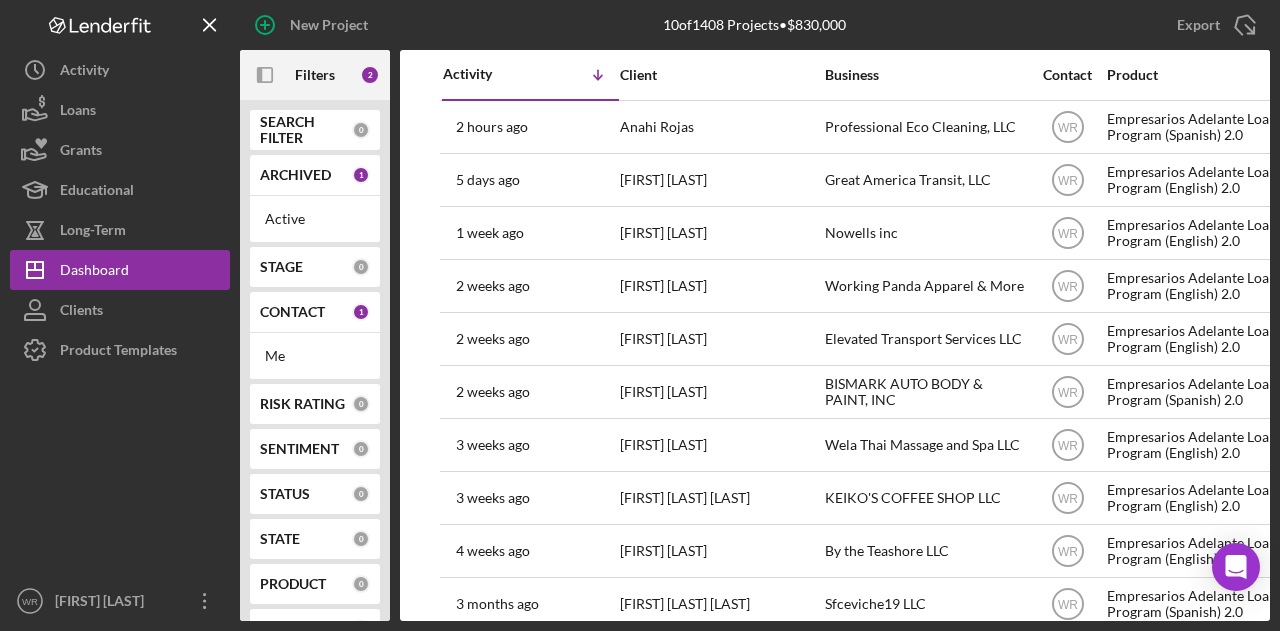 scroll, scrollTop: 0, scrollLeft: 0, axis: both 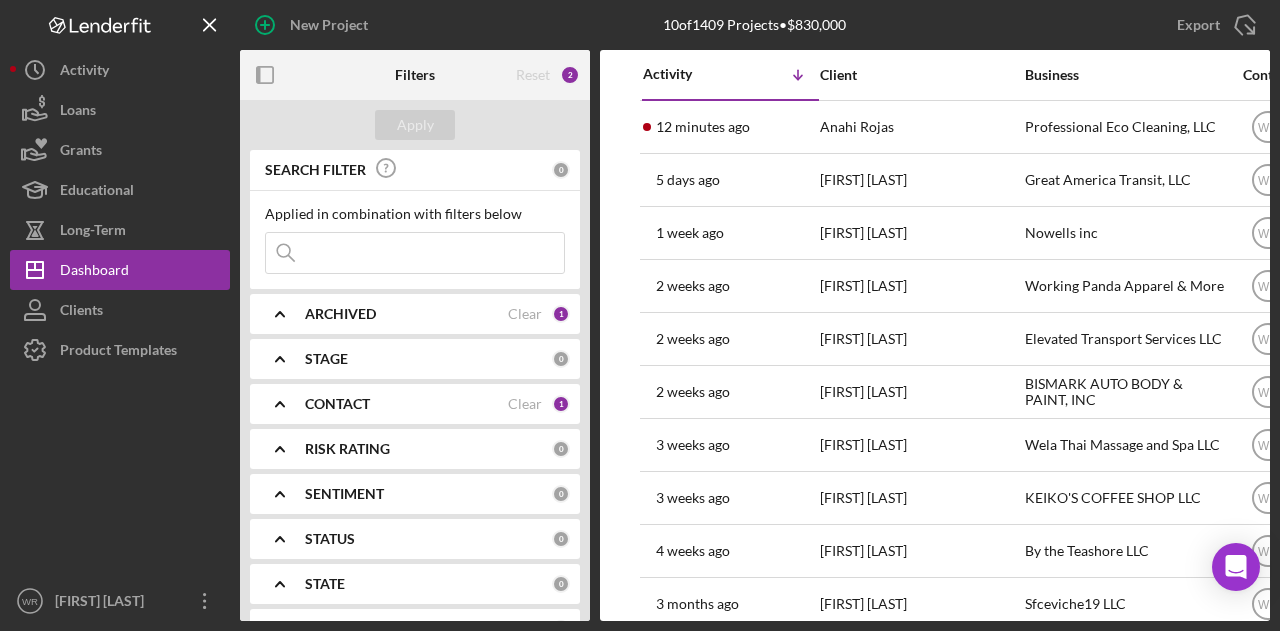 click on "12 minutes ago" at bounding box center [703, 127] 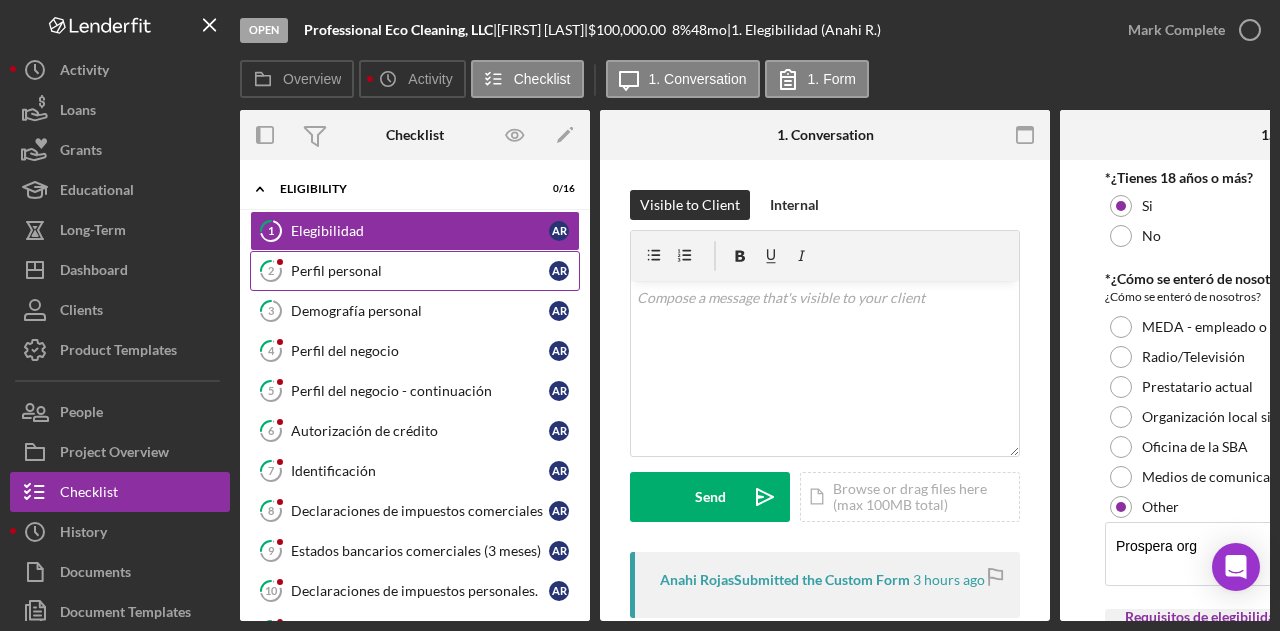 click on "Perfil personal" at bounding box center (420, 271) 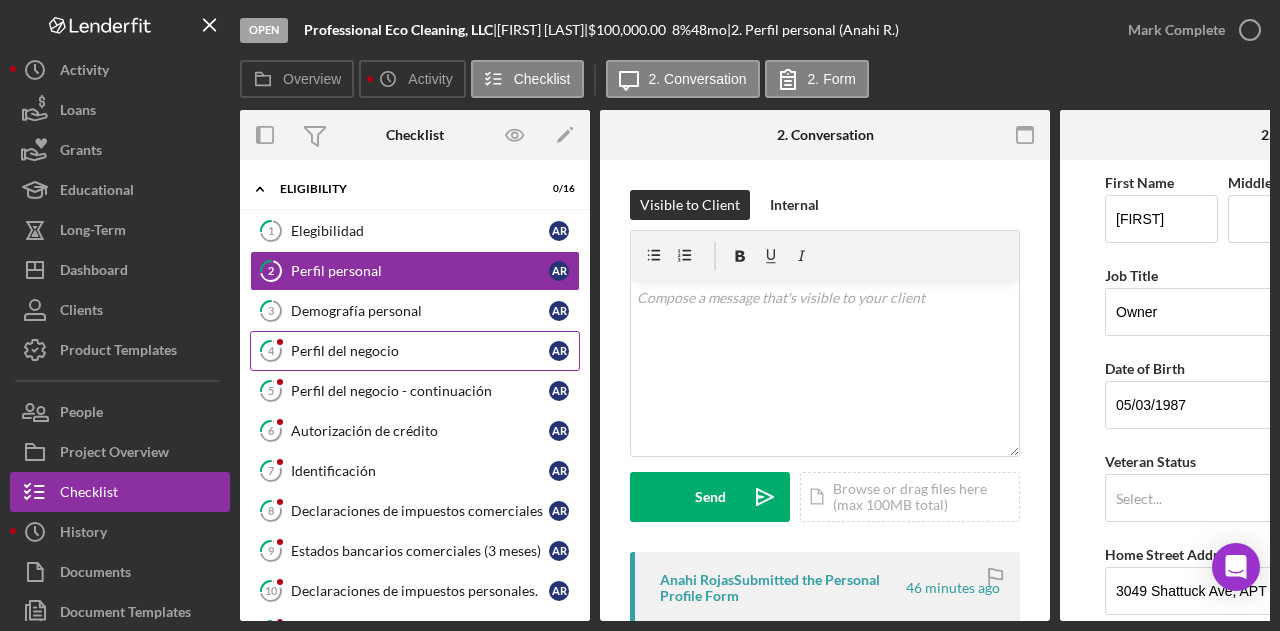 click on "Perfil del negocio" at bounding box center (420, 351) 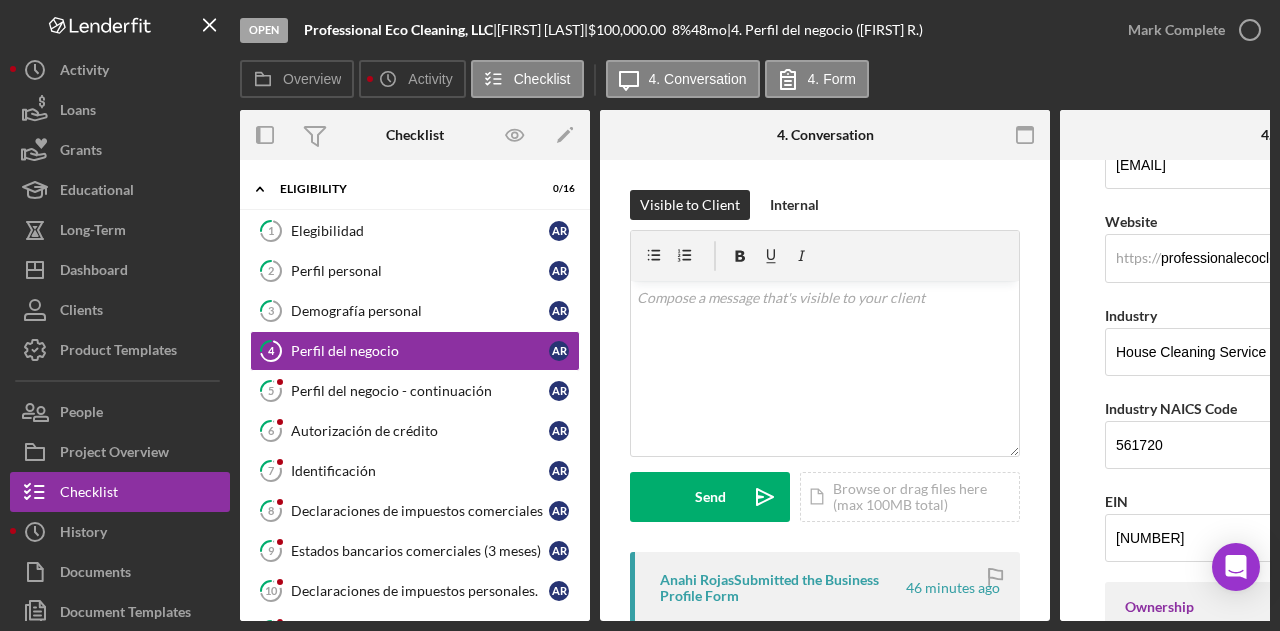 scroll, scrollTop: 500, scrollLeft: 0, axis: vertical 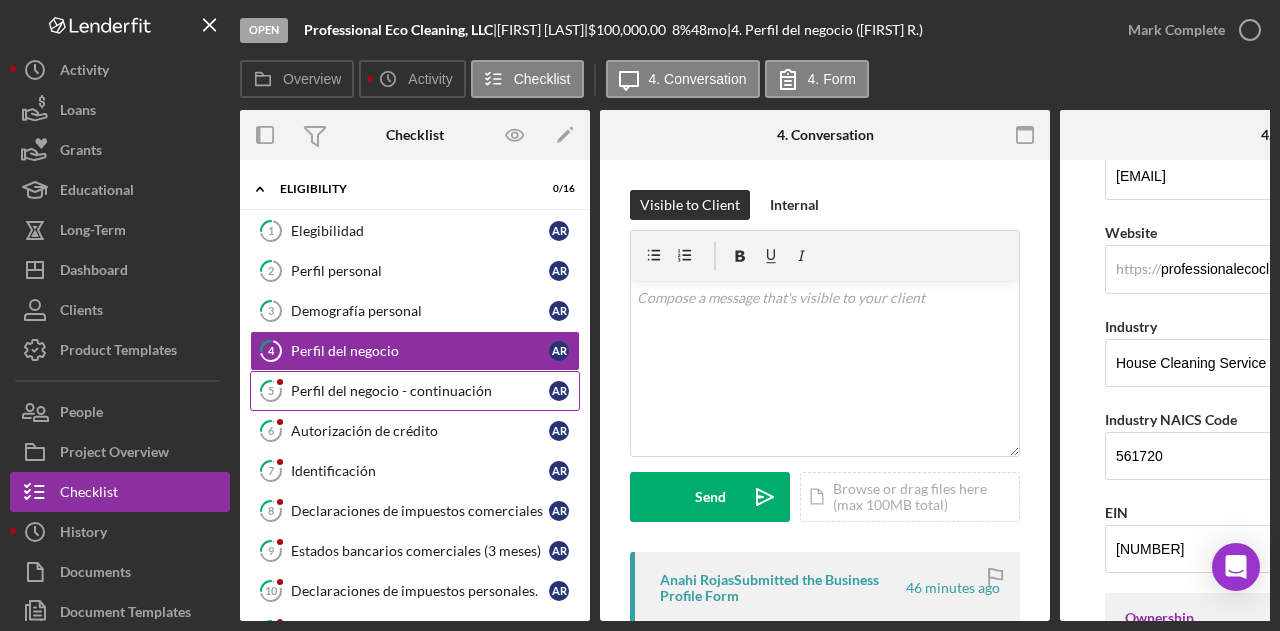 click on "Perfil del negocio - continuación" at bounding box center [420, 391] 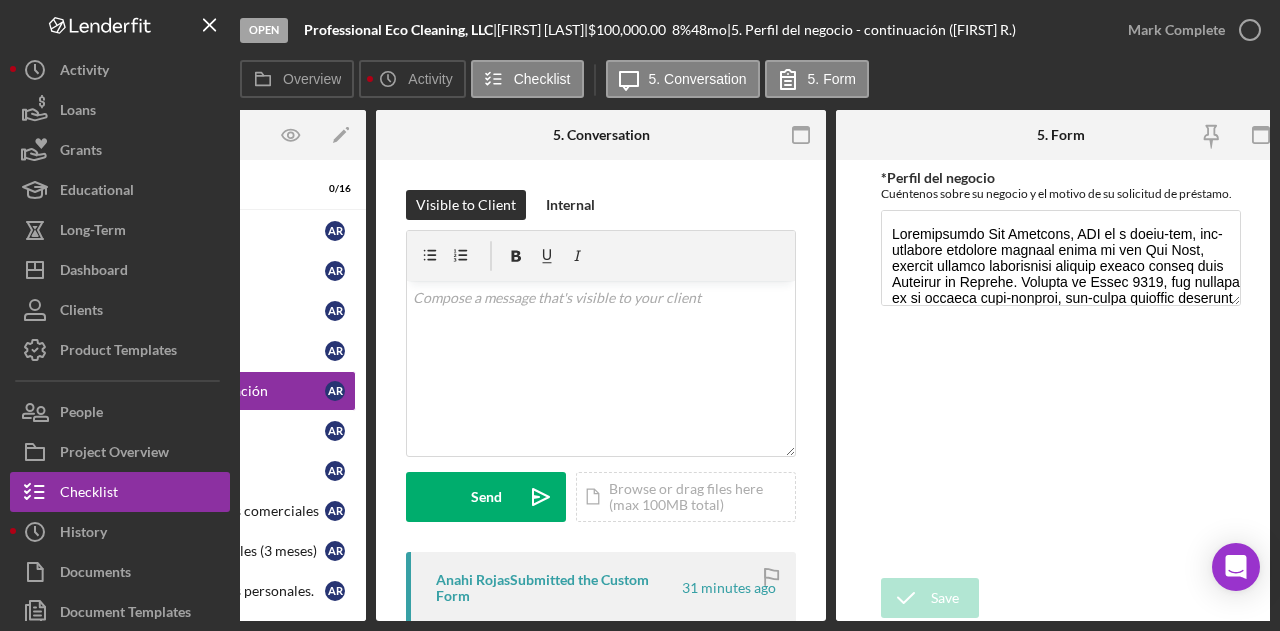scroll, scrollTop: 0, scrollLeft: 240, axis: horizontal 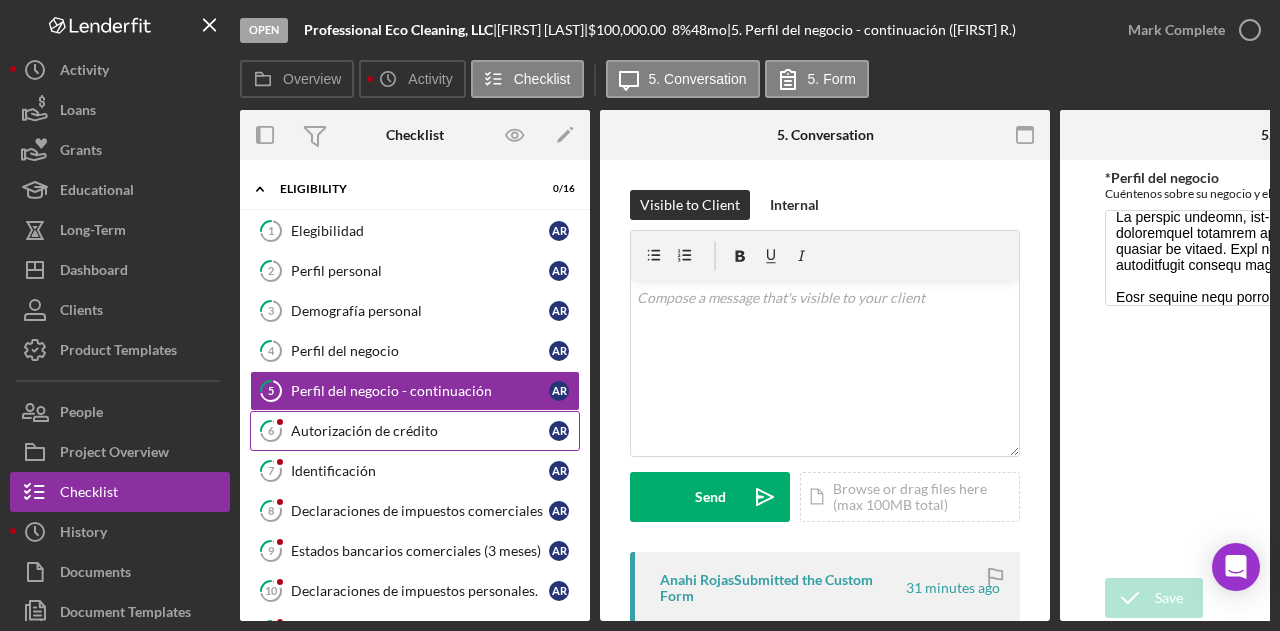 click on "Autorización de crédito" at bounding box center (420, 431) 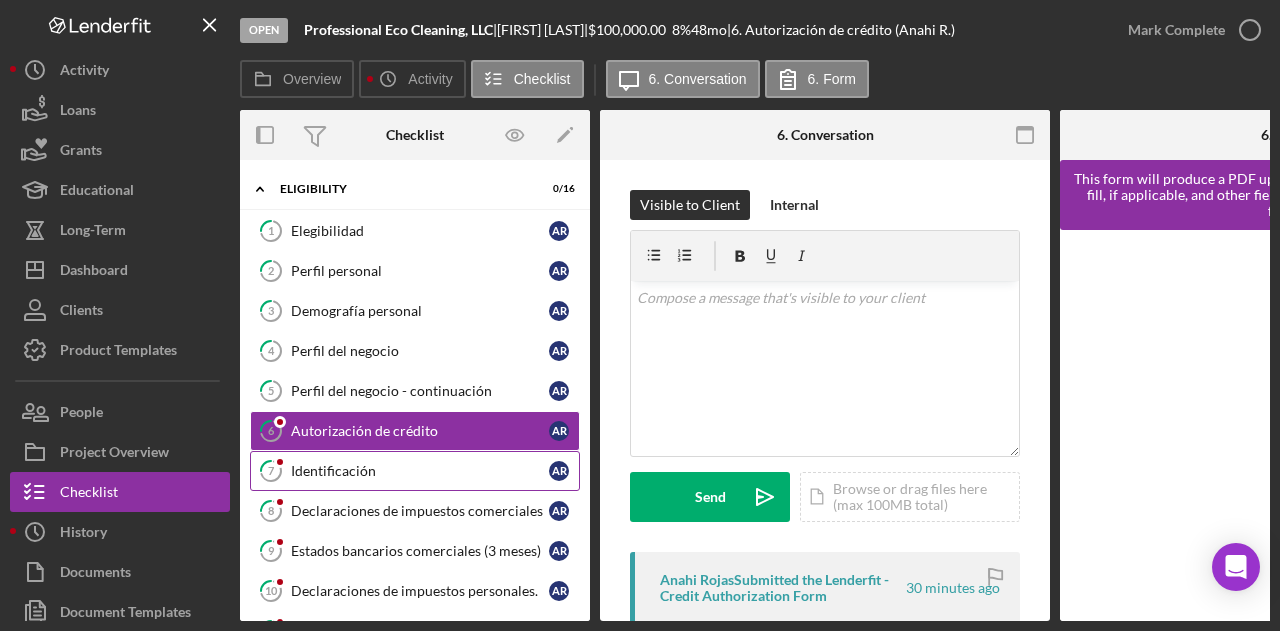 click on "7 Identificación A R" at bounding box center (415, 471) 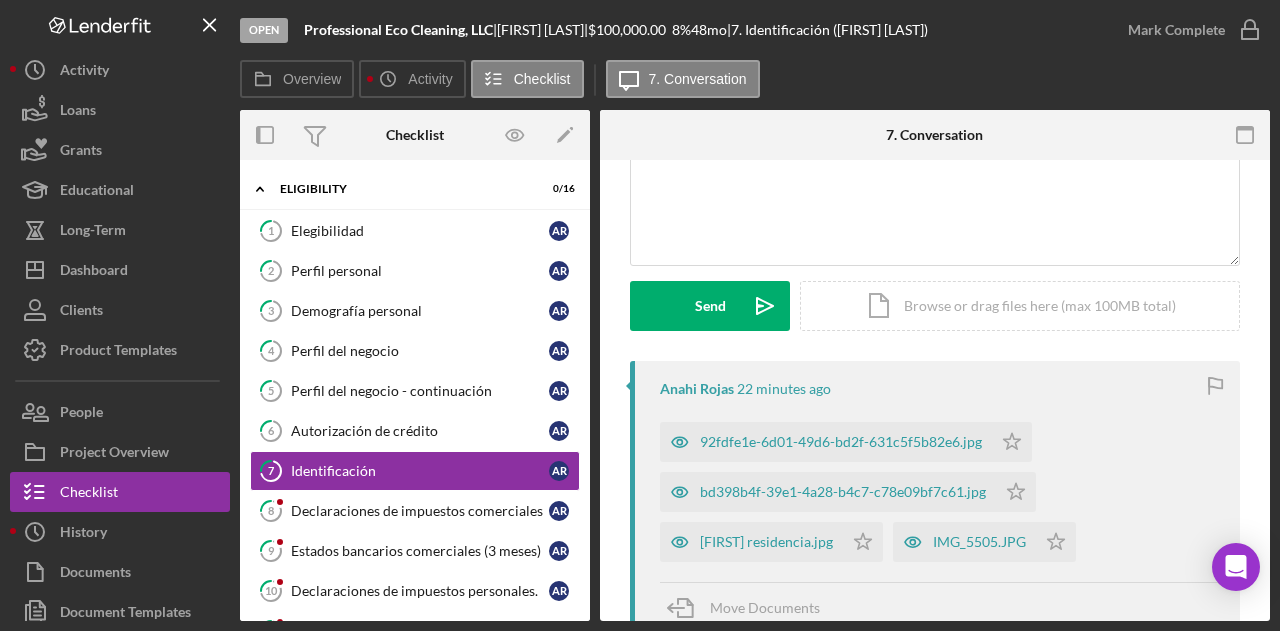 scroll, scrollTop: 200, scrollLeft: 0, axis: vertical 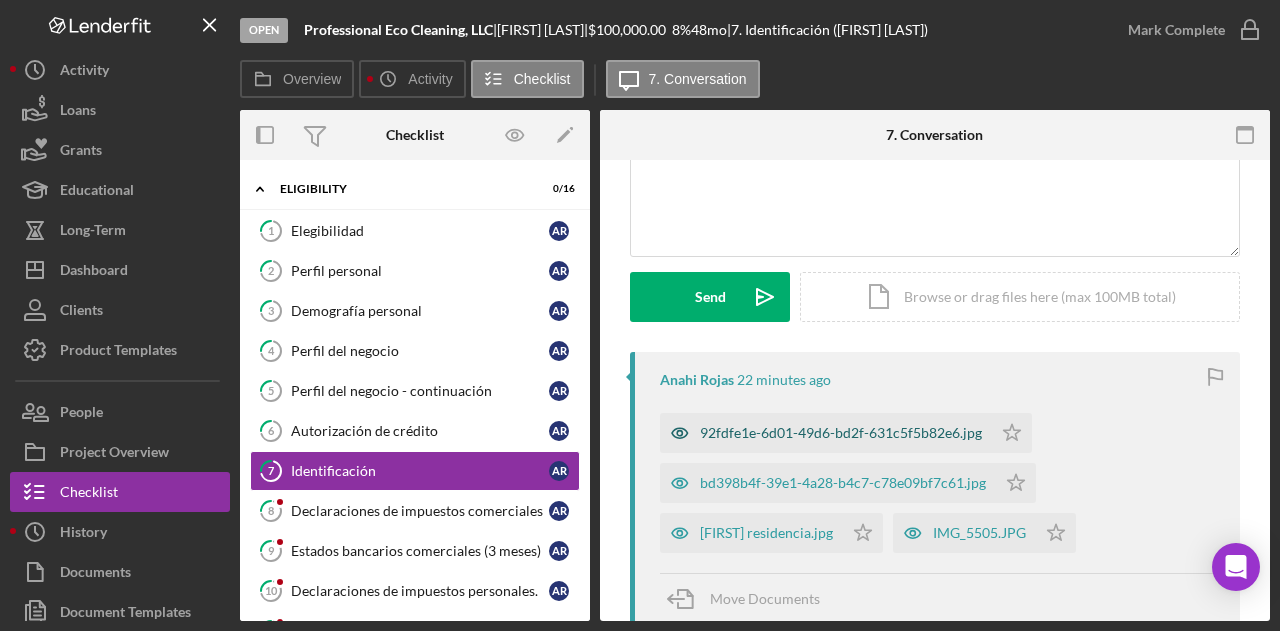click on "92fdfe1e-6d01-49d6-bd2f-631c5f5b82e6.jpg" at bounding box center [841, 433] 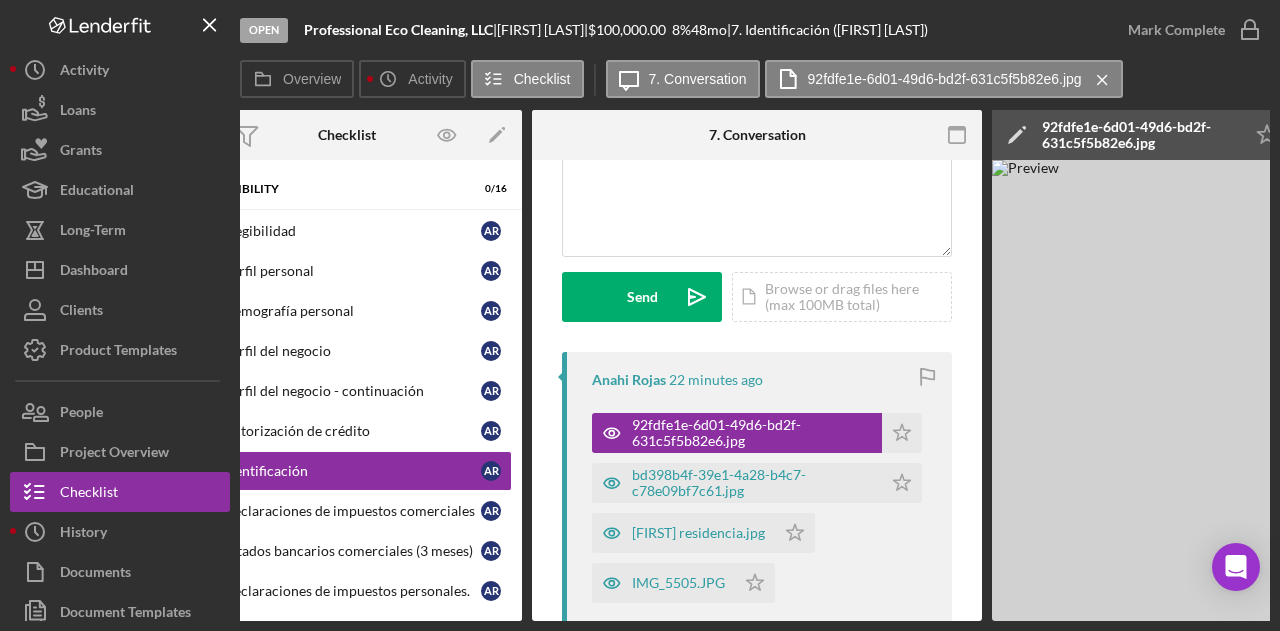 scroll, scrollTop: 0, scrollLeft: 0, axis: both 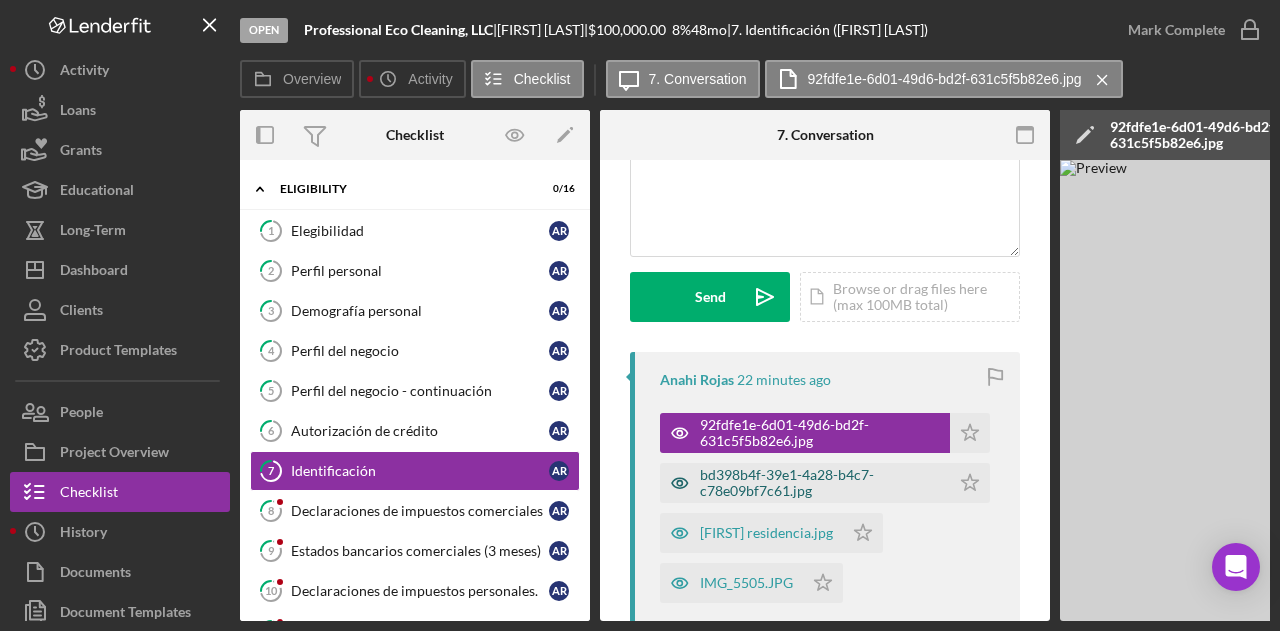click on "bd398b4f-39e1-4a28-b4c7-c78e09bf7c61.jpg" at bounding box center [820, 483] 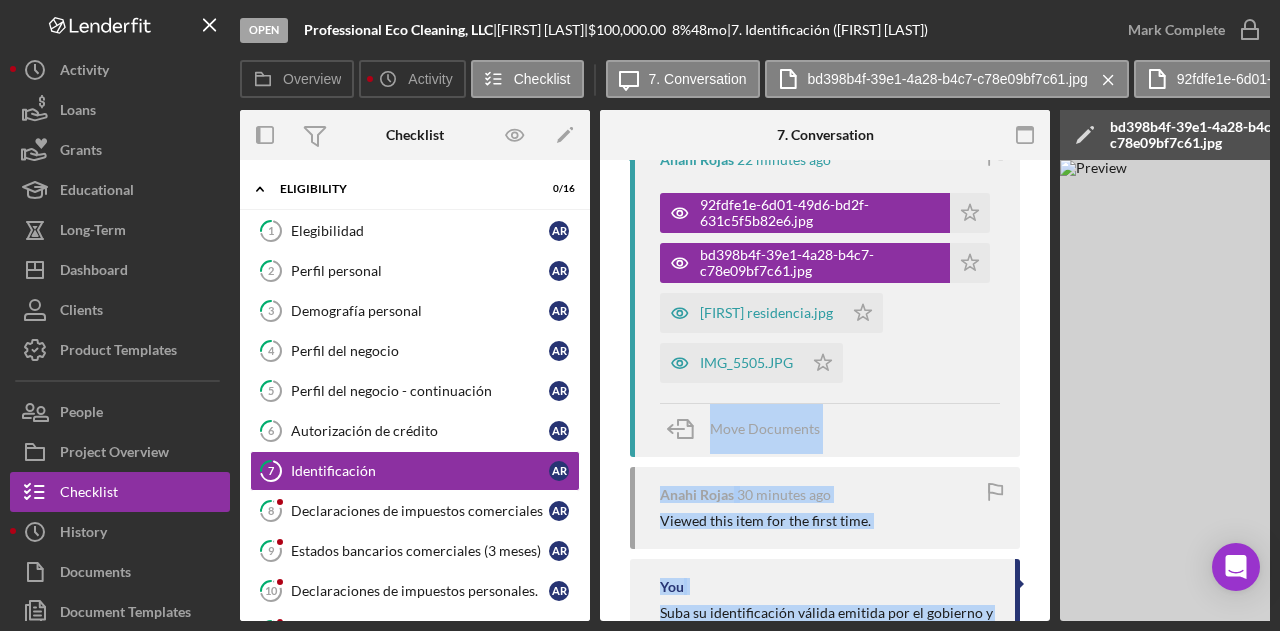 scroll, scrollTop: 593, scrollLeft: 0, axis: vertical 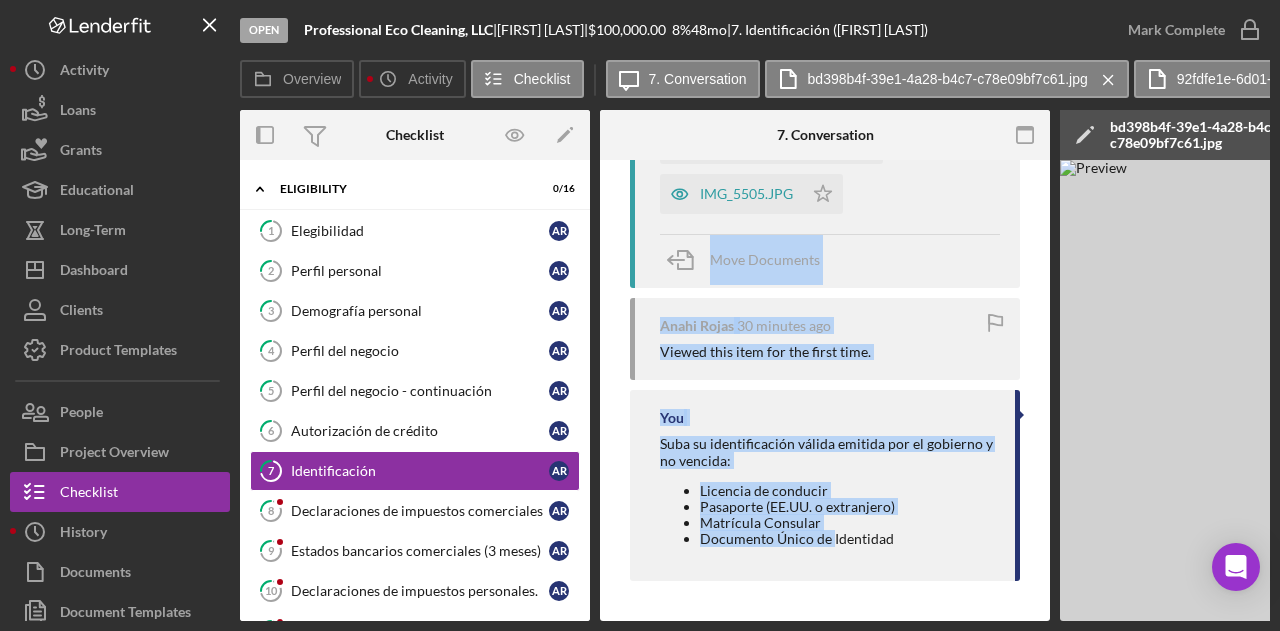 drag, startPoint x: 694, startPoint y: 611, endPoint x: 830, endPoint y: 626, distance: 136.8247 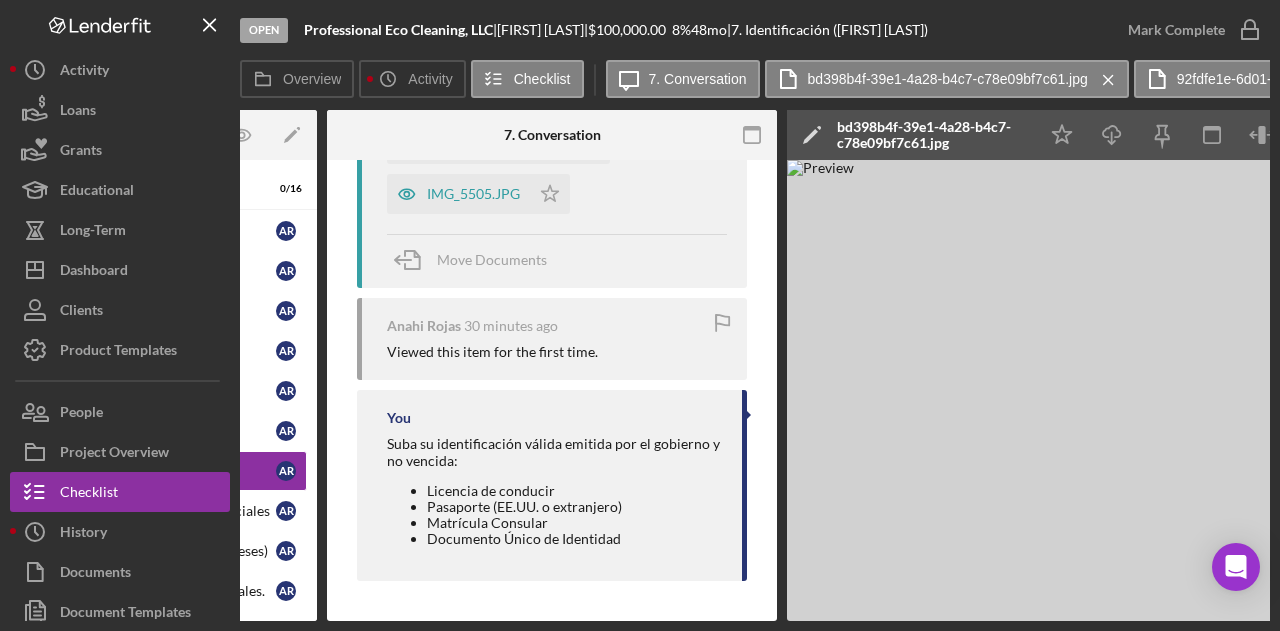 scroll, scrollTop: 0, scrollLeft: 194, axis: horizontal 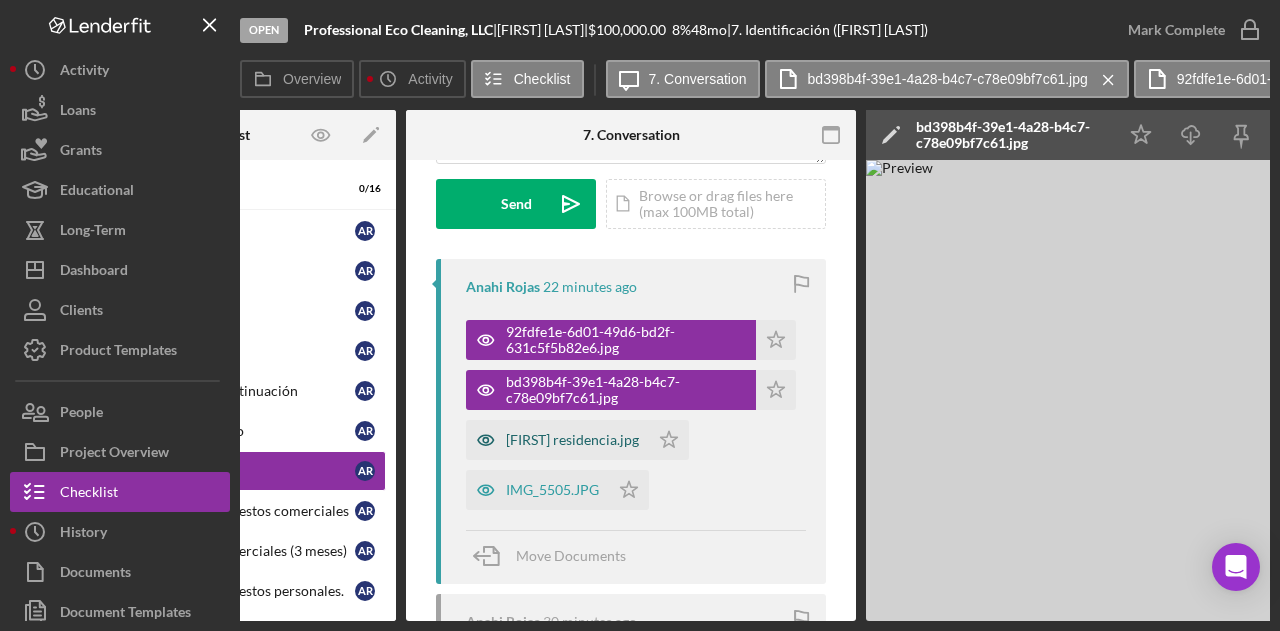 click on "[FIRST] residencia.jpg" at bounding box center [572, 440] 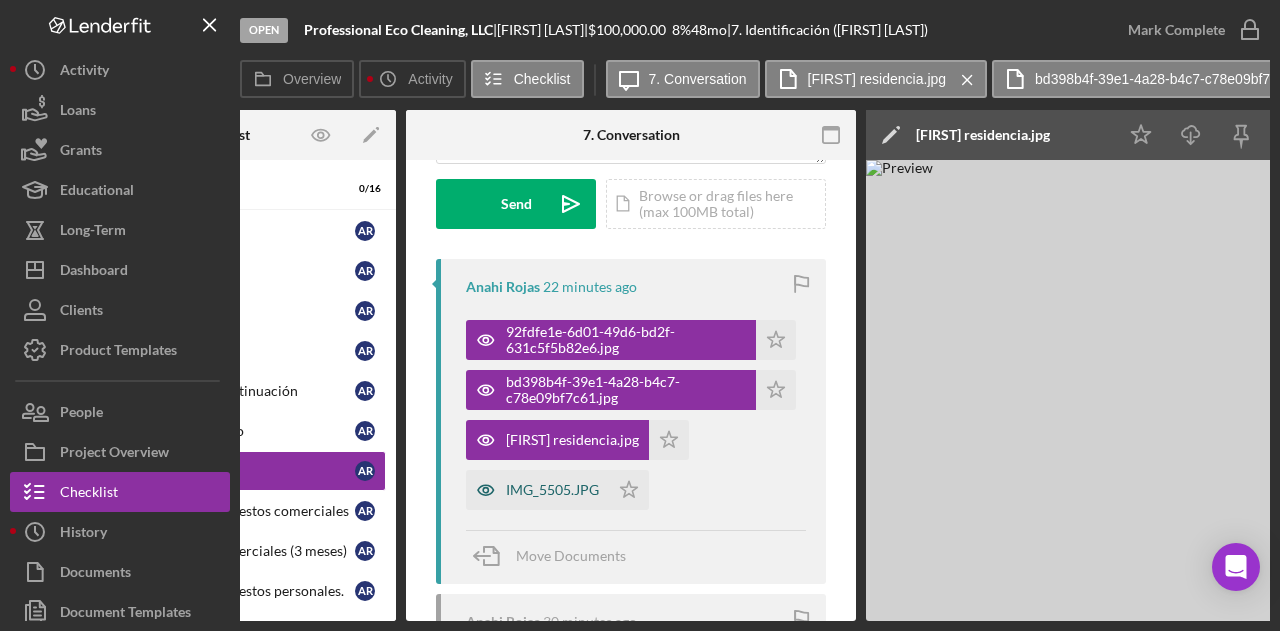 click on "IMG_5505.JPG" at bounding box center [552, 490] 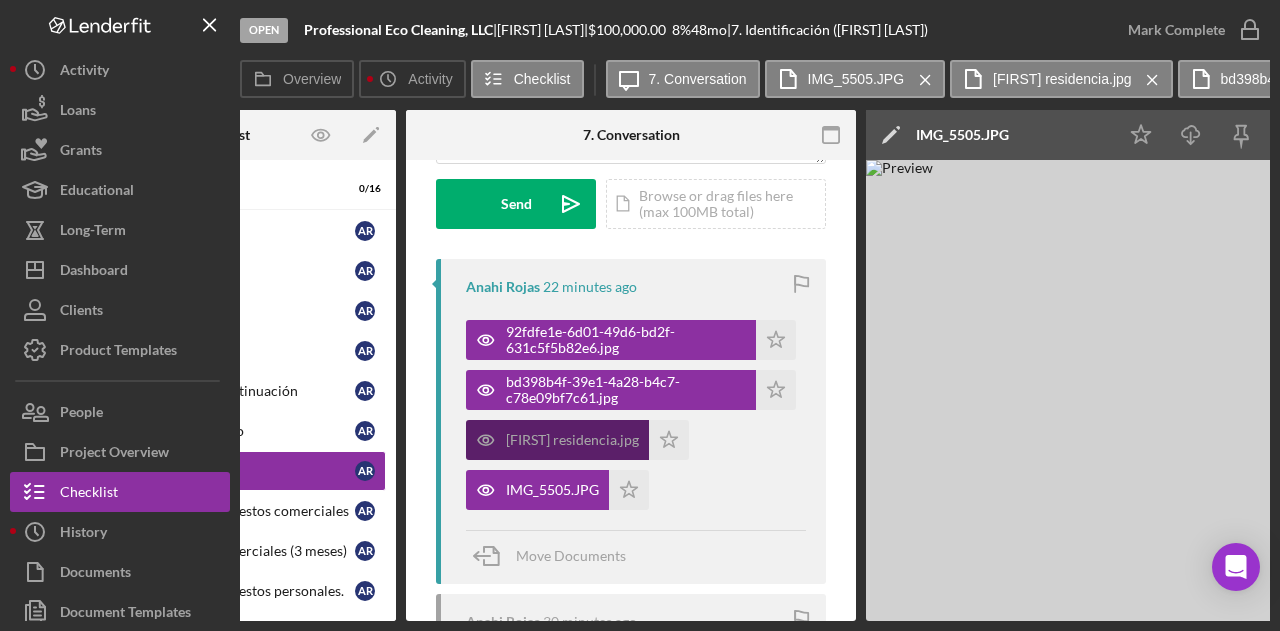 click on "[FIRST] residencia.jpg" at bounding box center [557, 440] 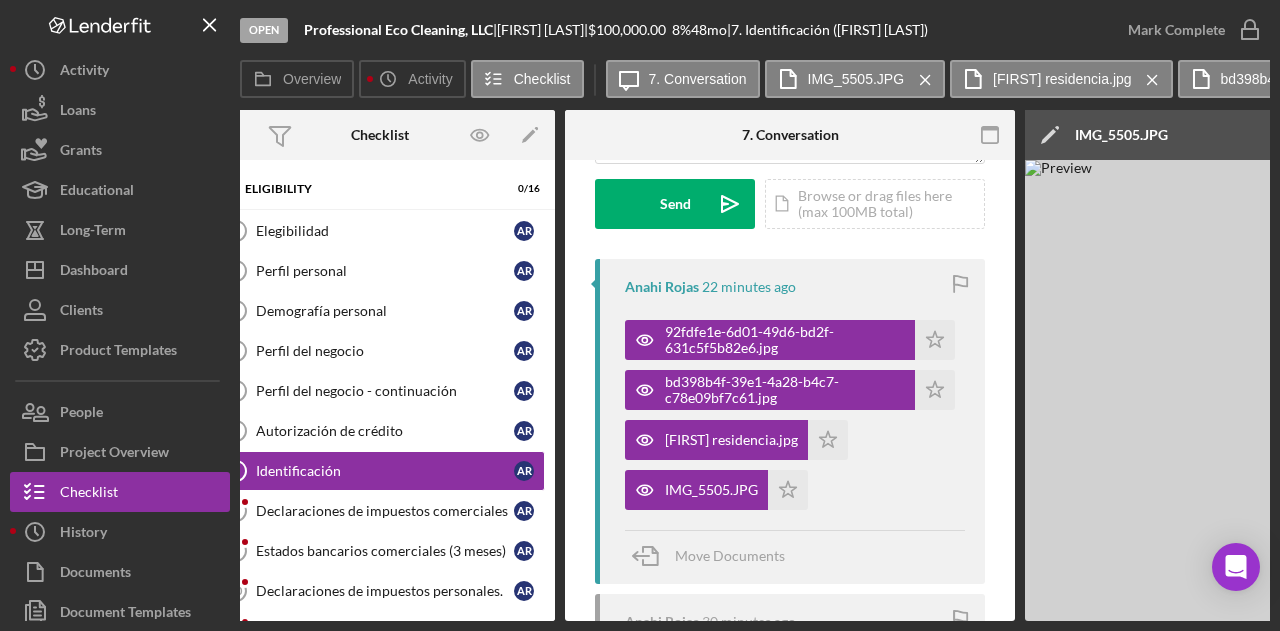 scroll, scrollTop: 0, scrollLeft: 0, axis: both 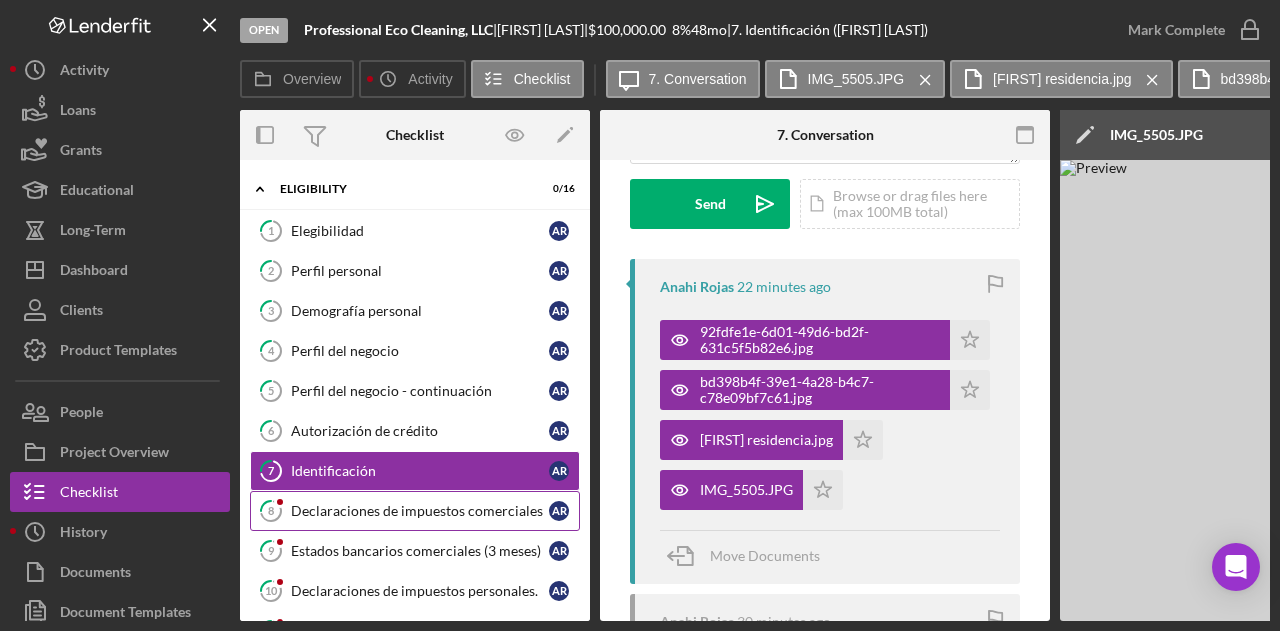 click on "8 Declaraciones de impuestos comerciales A R" at bounding box center [415, 511] 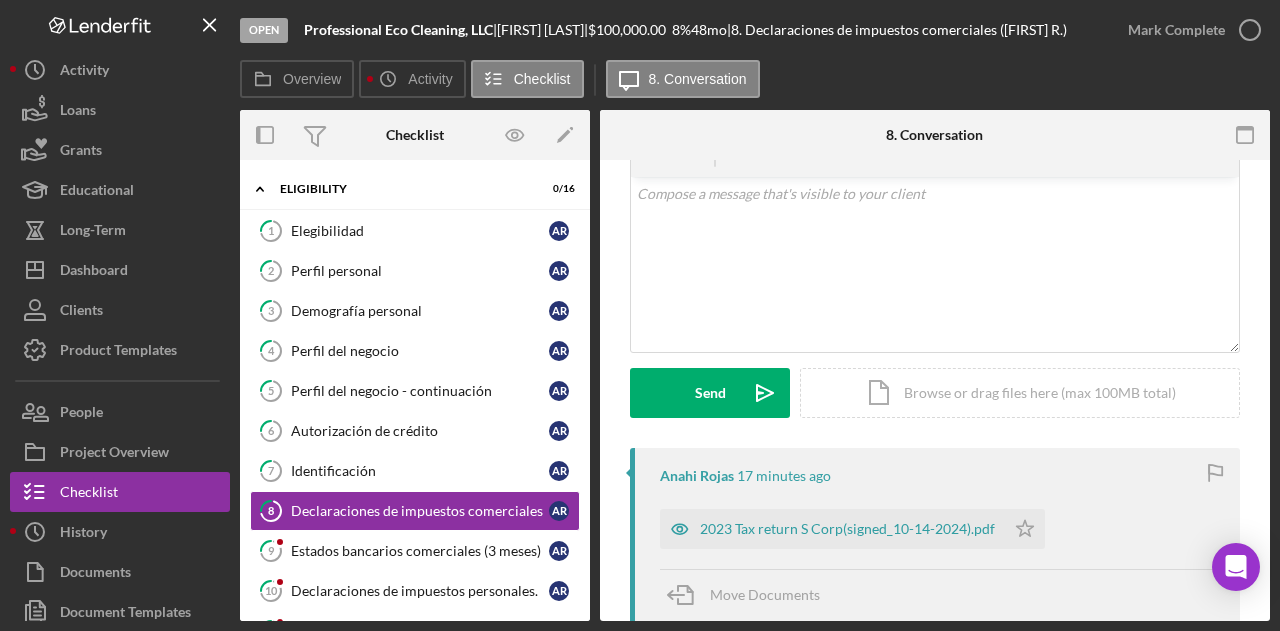 scroll, scrollTop: 300, scrollLeft: 0, axis: vertical 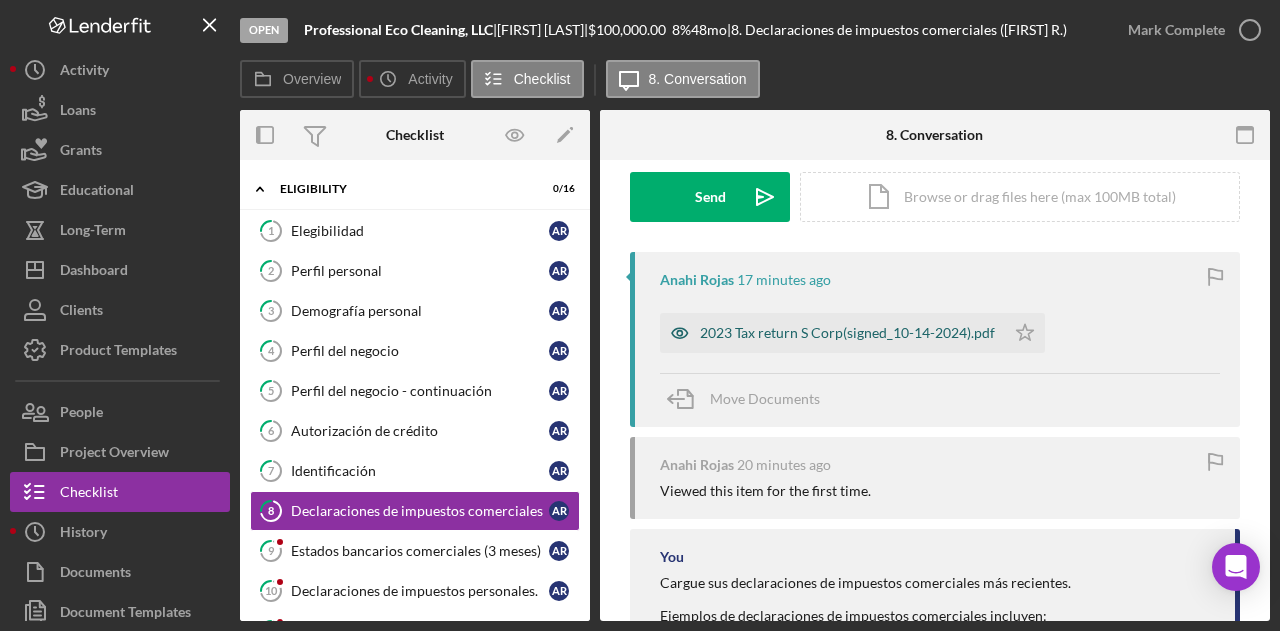 click on "2023 Tax return S Corp(signed_10-14-2024).pdf" at bounding box center [847, 333] 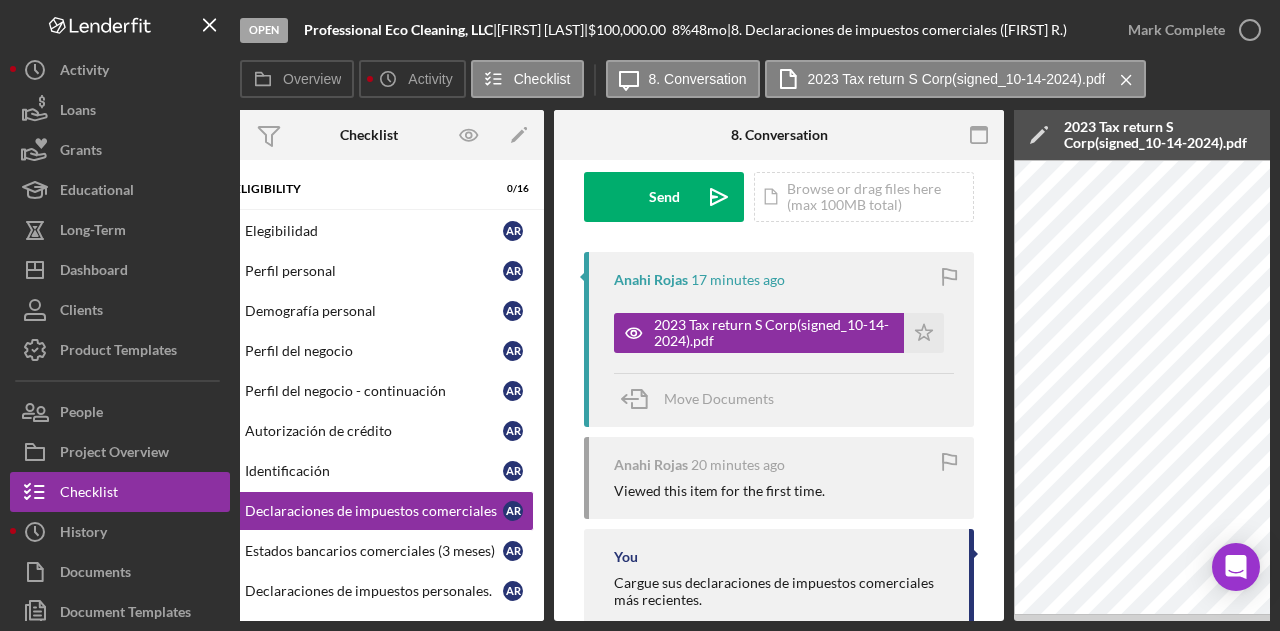scroll, scrollTop: 0, scrollLeft: 0, axis: both 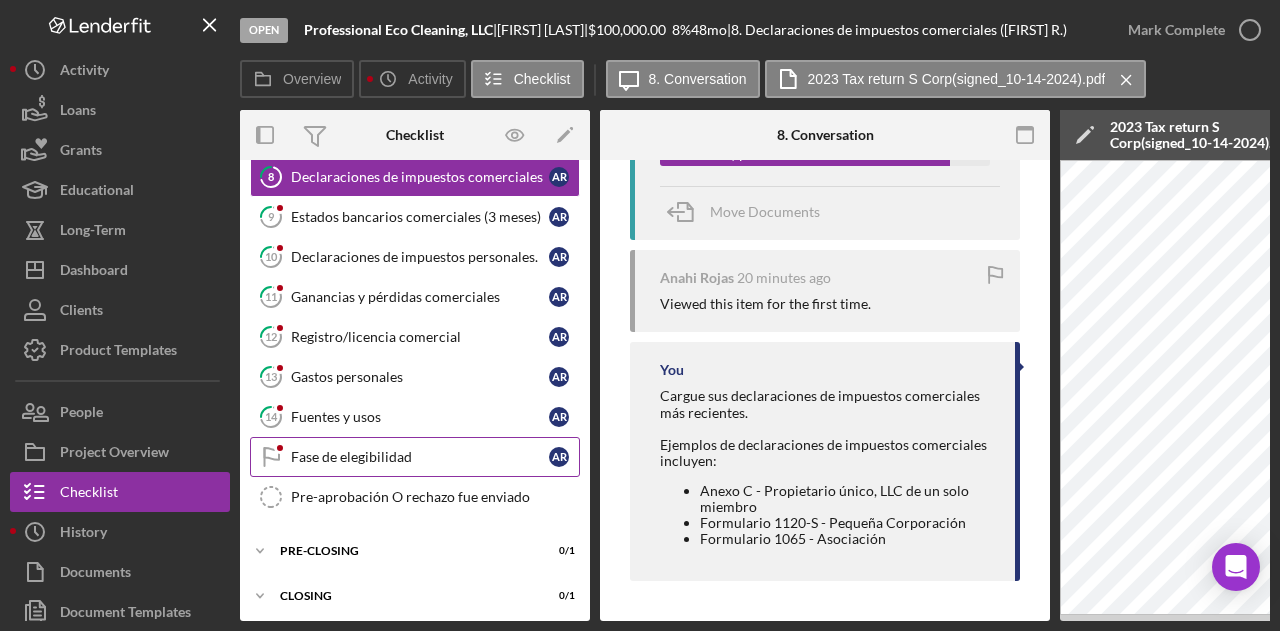 click on "Fase de elegibilidad" at bounding box center [420, 457] 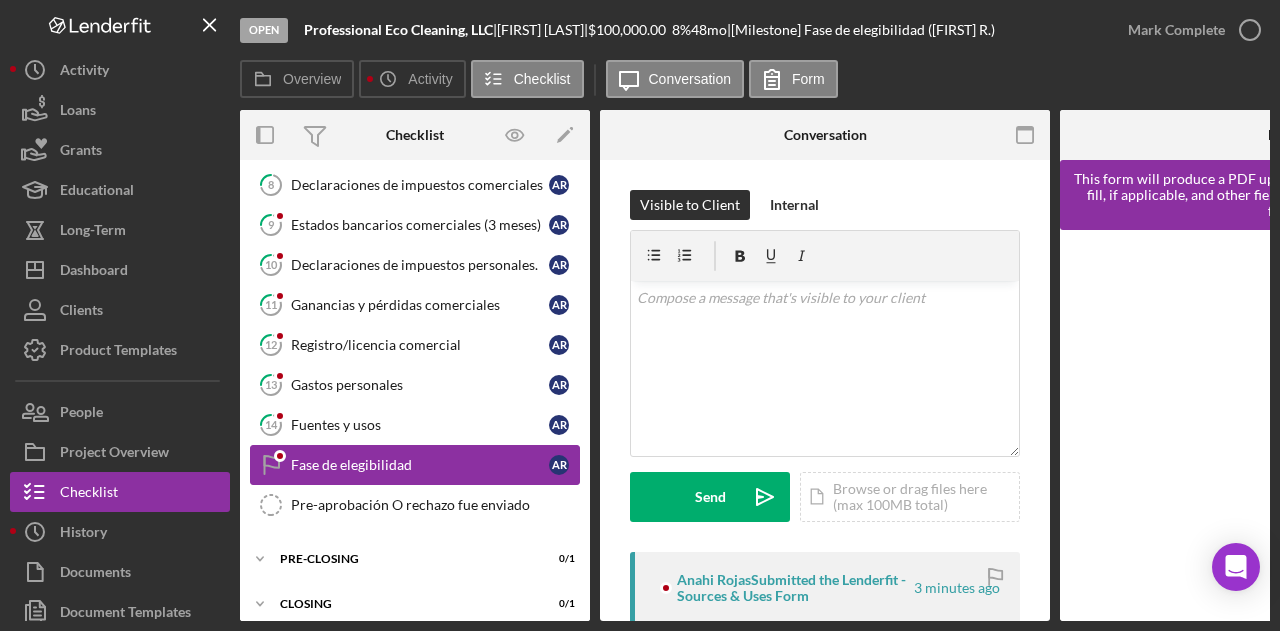 scroll, scrollTop: 334, scrollLeft: 0, axis: vertical 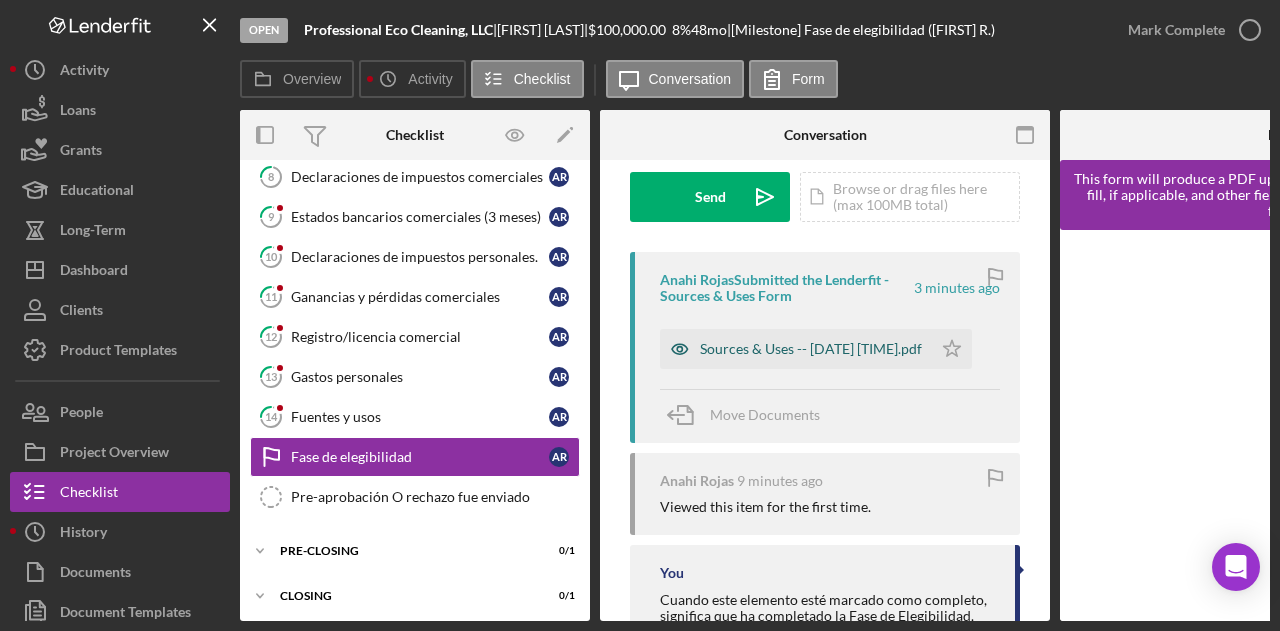 click on "Sources & Uses -- [DATE] [TIME].pdf" at bounding box center (811, 349) 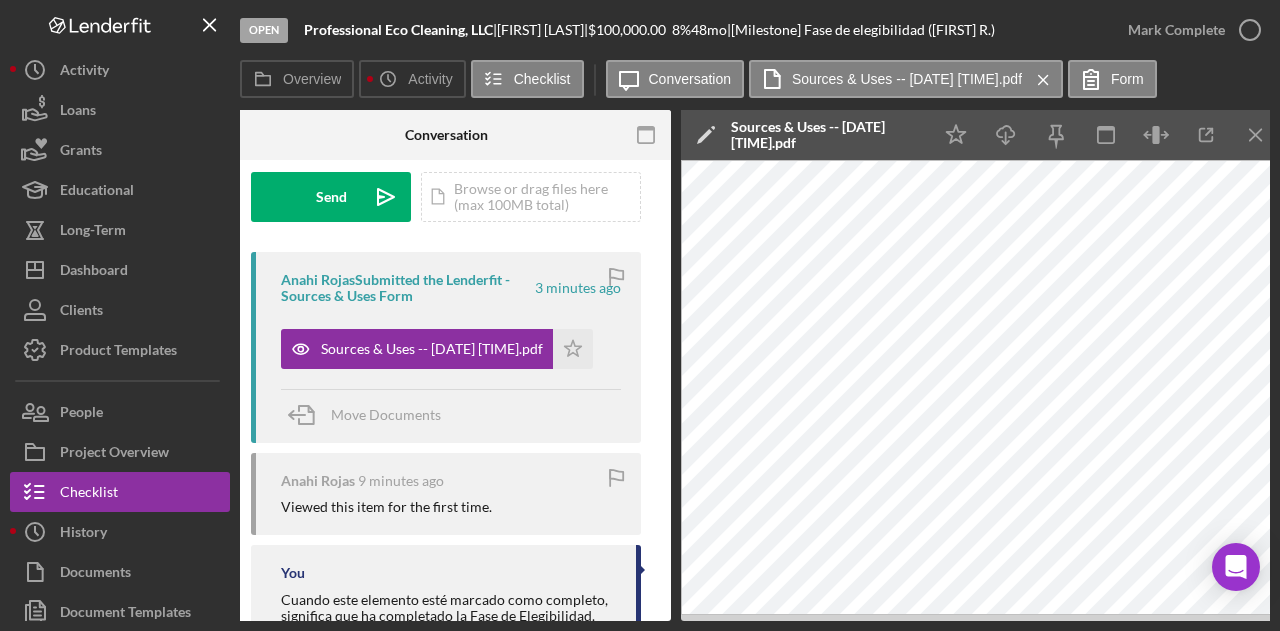 scroll, scrollTop: 0, scrollLeft: 399, axis: horizontal 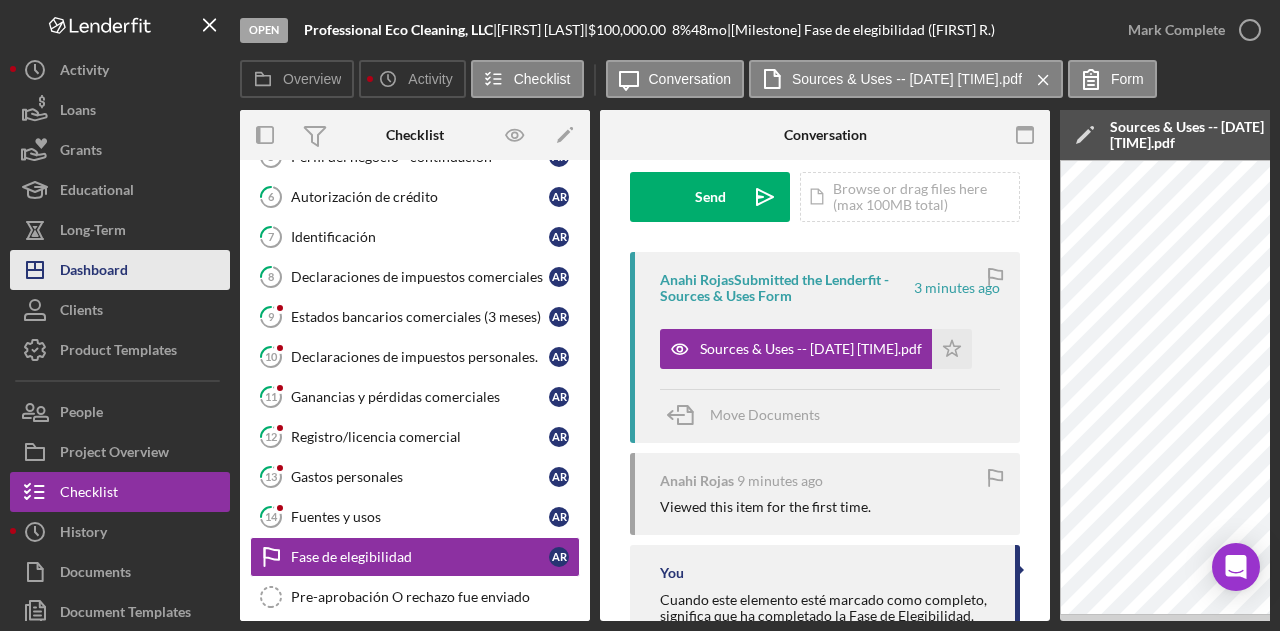 click on "Dashboard" at bounding box center [94, 272] 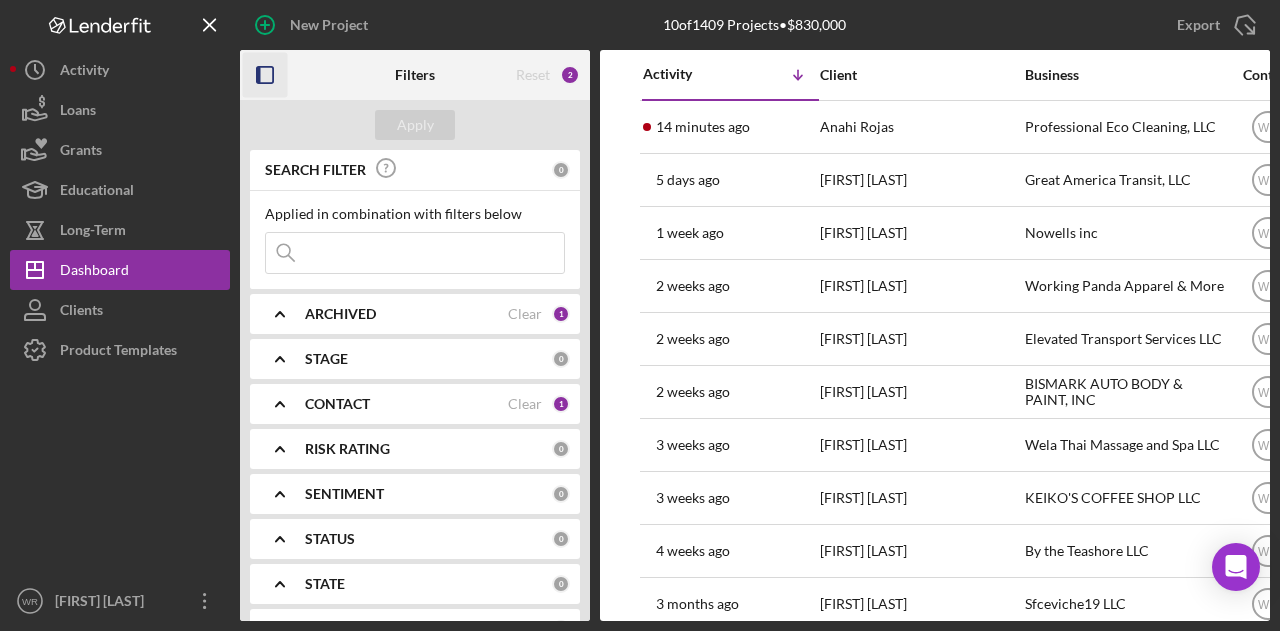 click 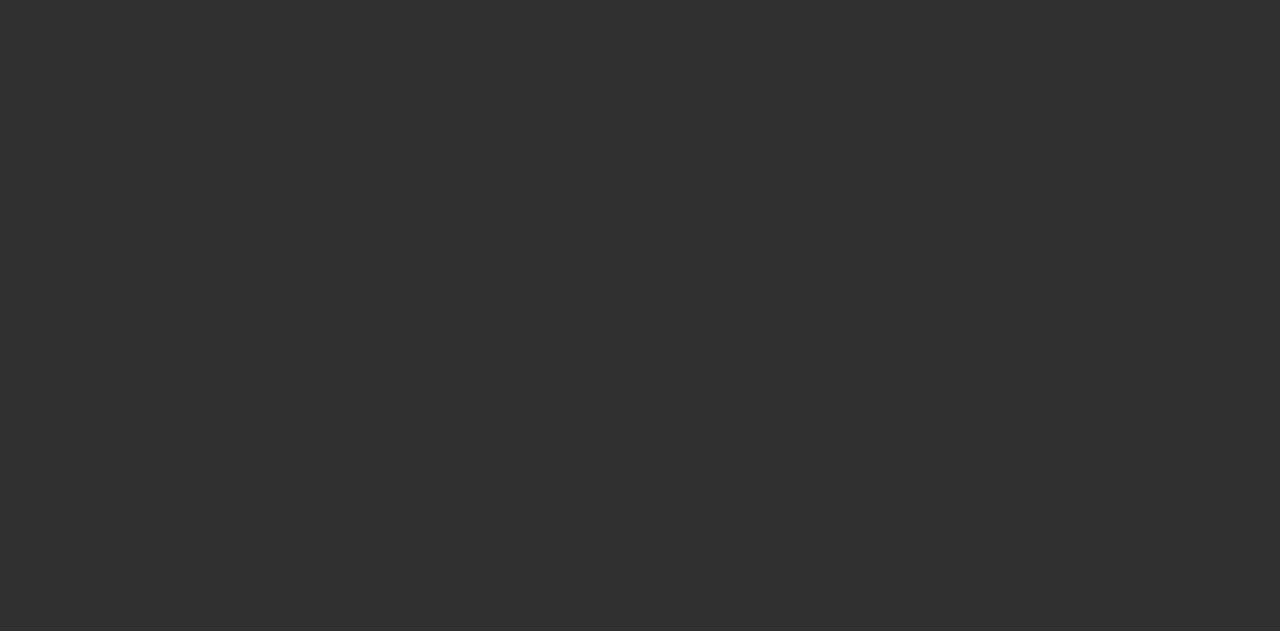 scroll, scrollTop: 0, scrollLeft: 0, axis: both 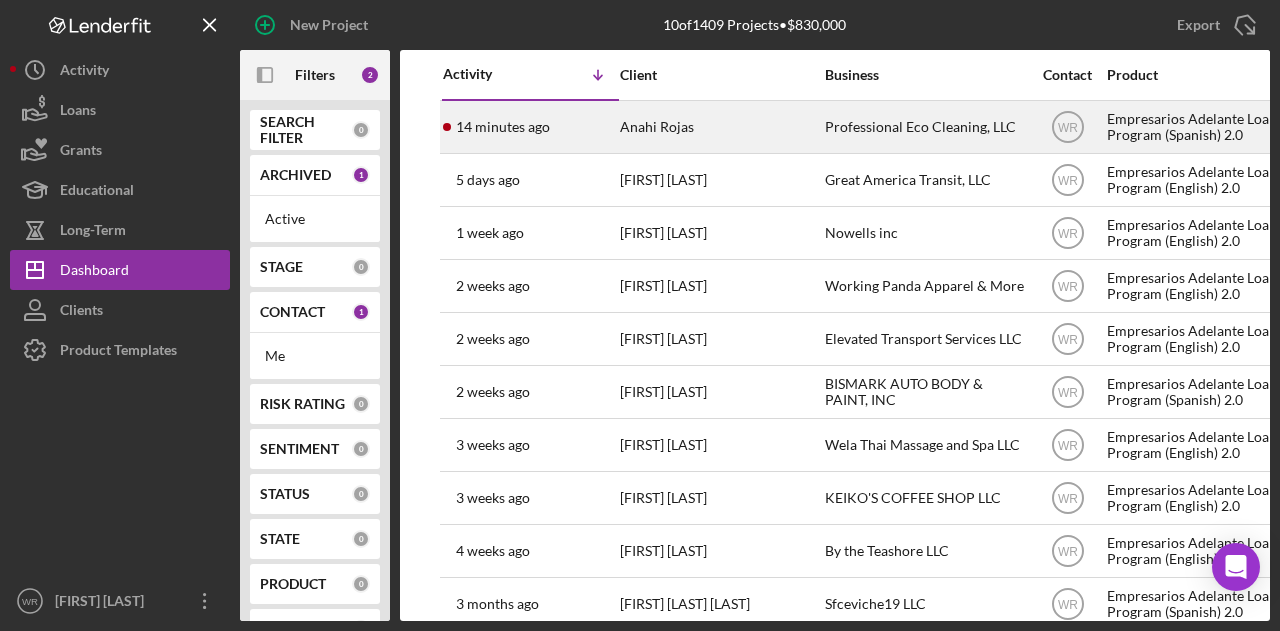 click on "Anahi Rojas" at bounding box center (720, 127) 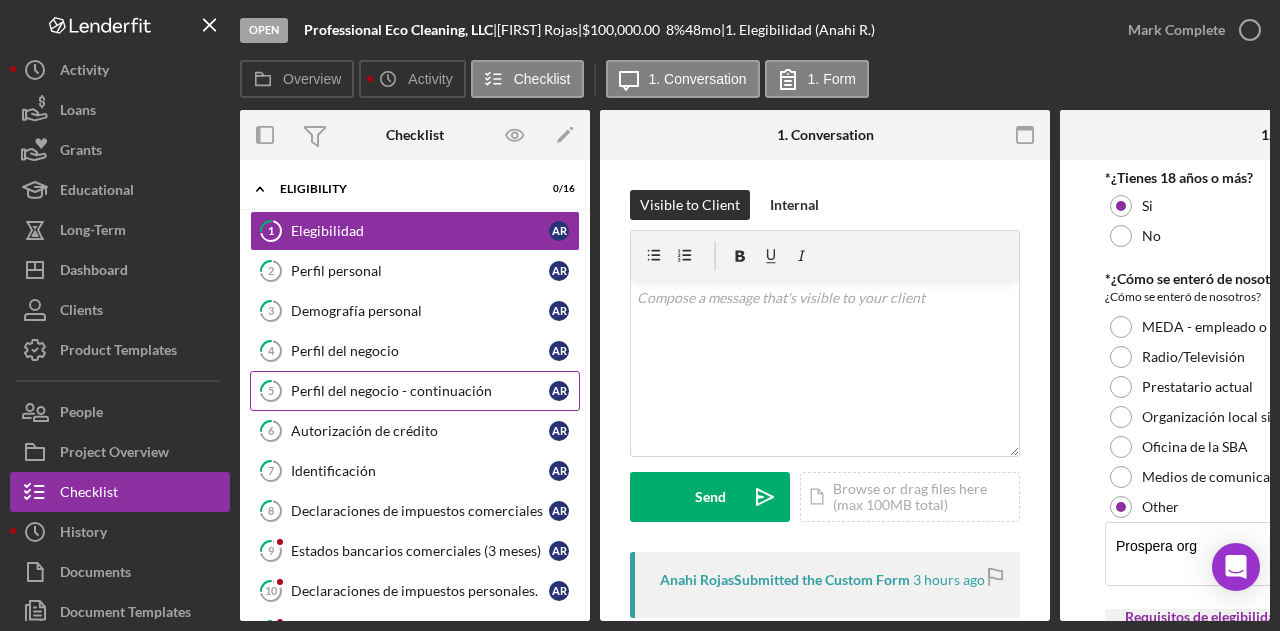 scroll, scrollTop: 100, scrollLeft: 0, axis: vertical 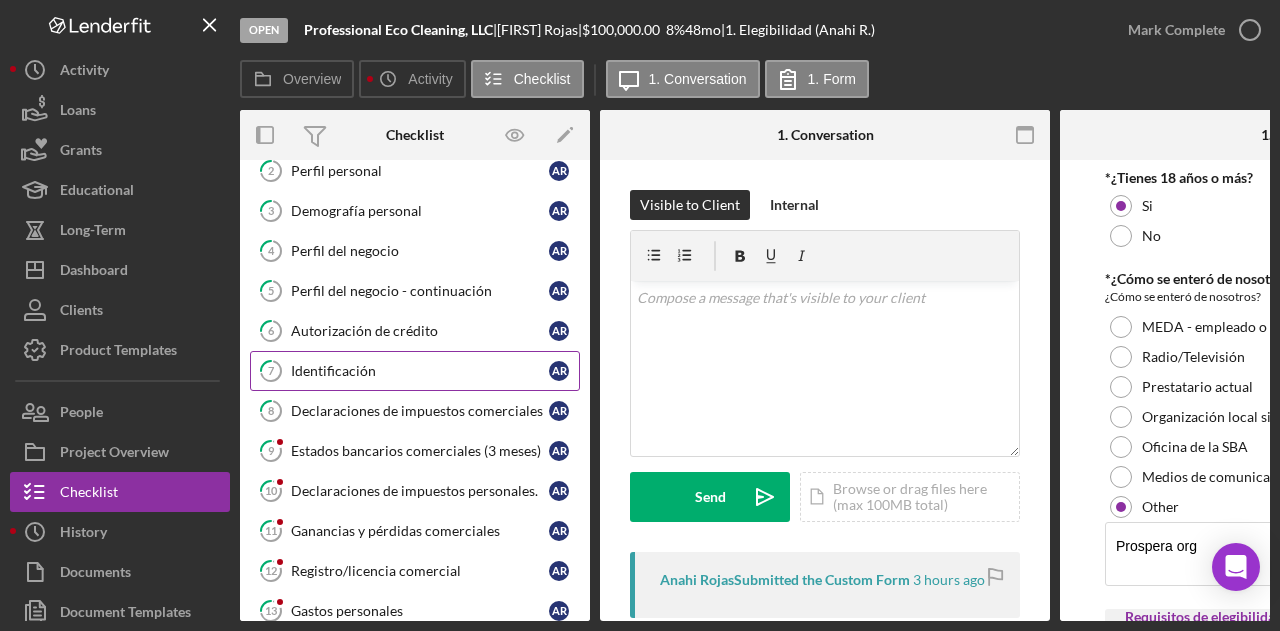 click on "Identificación" at bounding box center (420, 371) 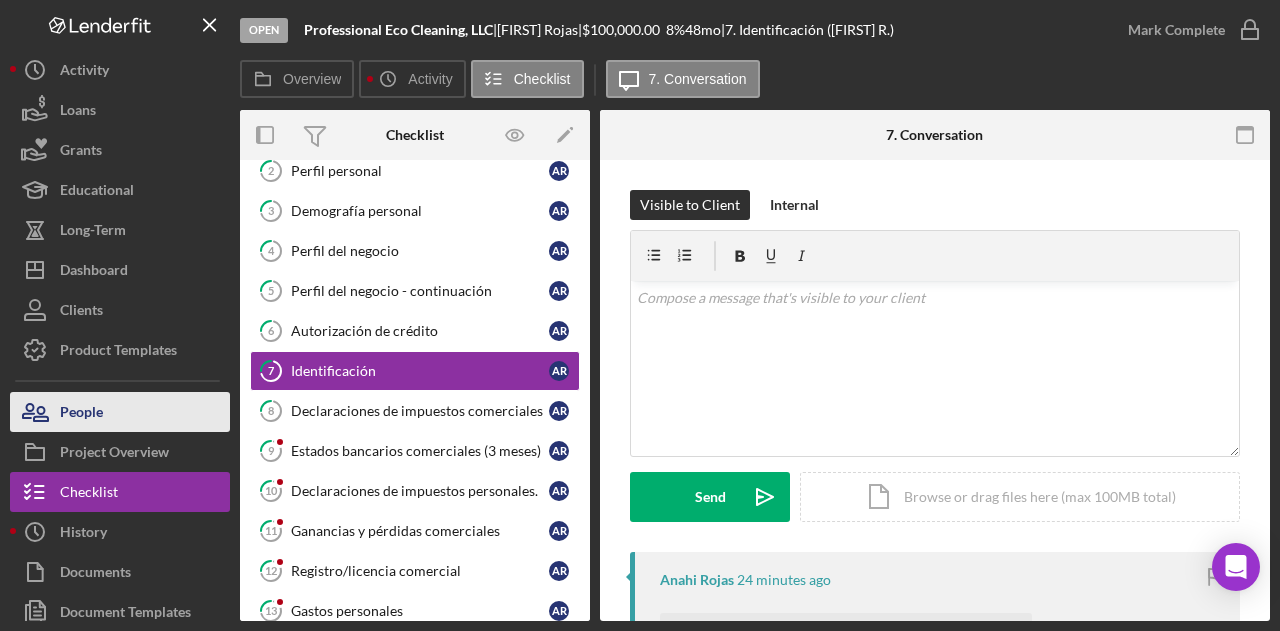 click on "People" at bounding box center [120, 412] 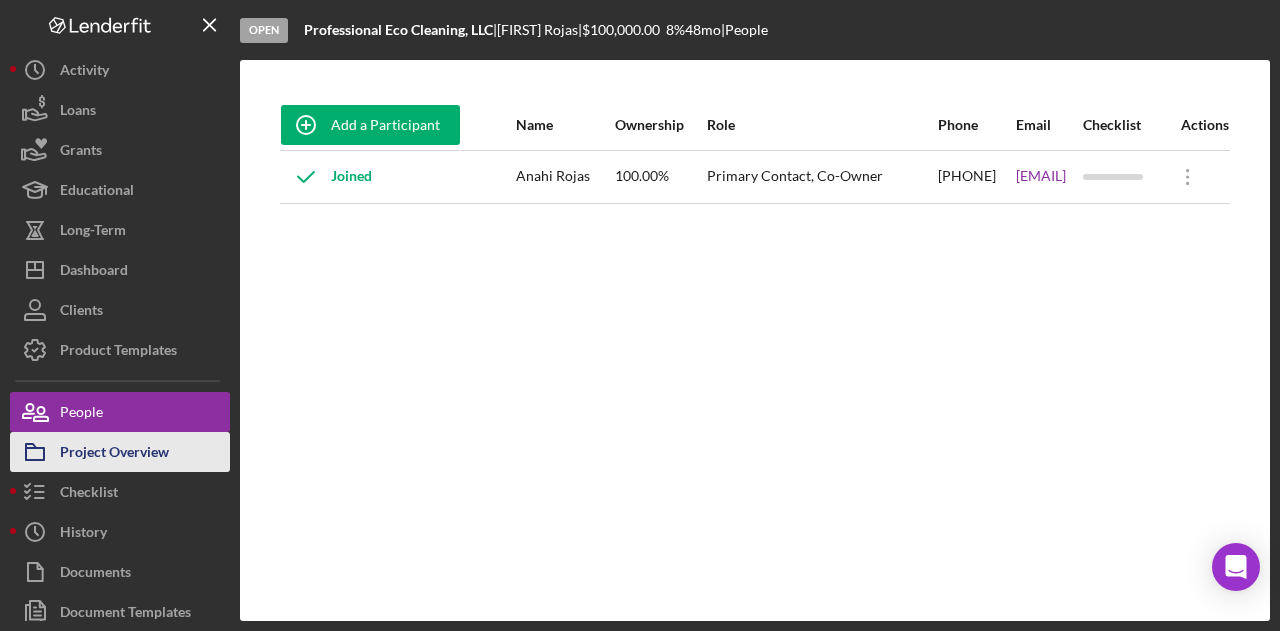 click on "Project Overview" at bounding box center (114, 454) 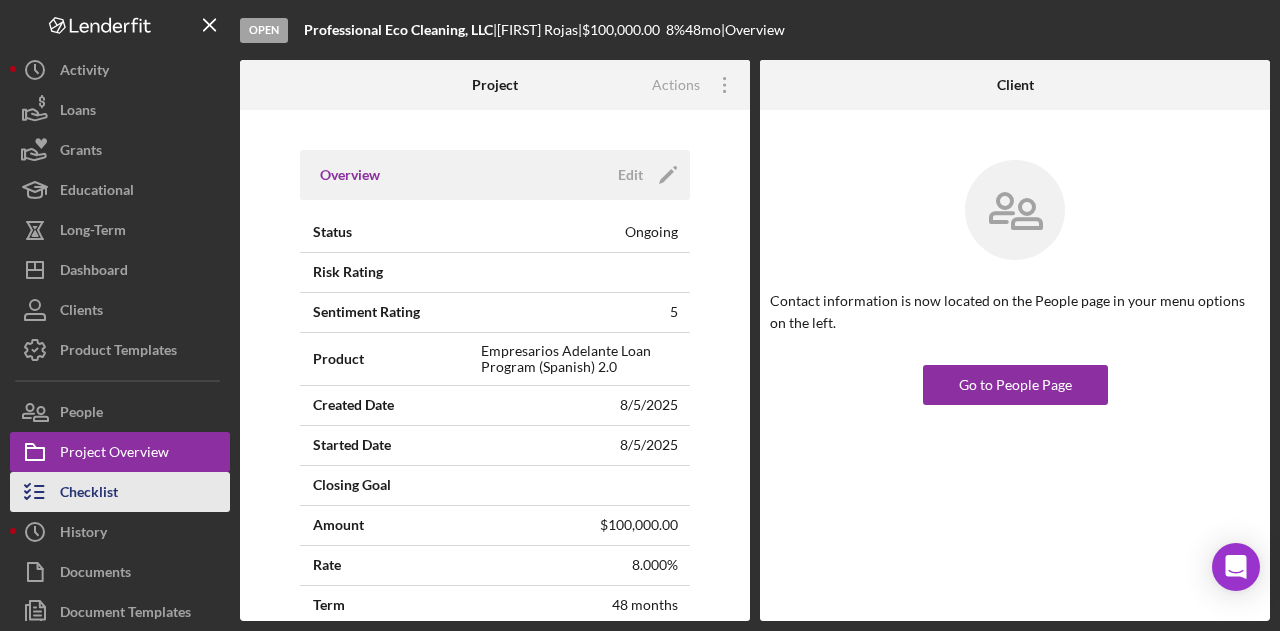 click on "Checklist" at bounding box center (89, 494) 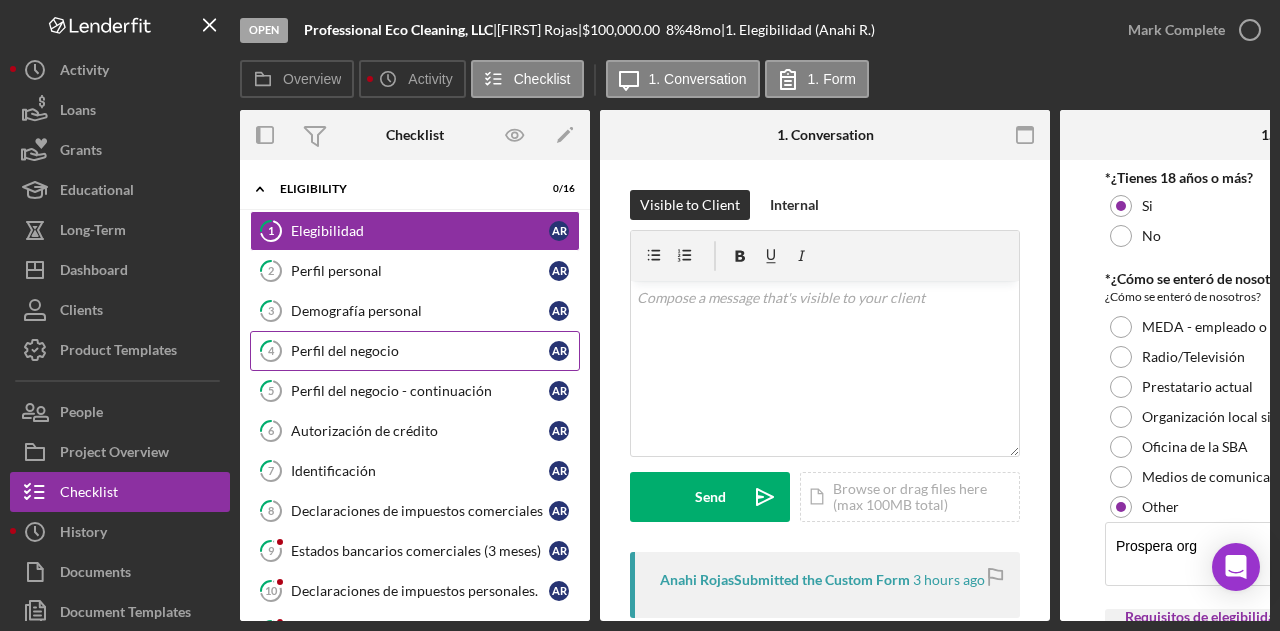 click on "Perfil del negocio" at bounding box center [420, 351] 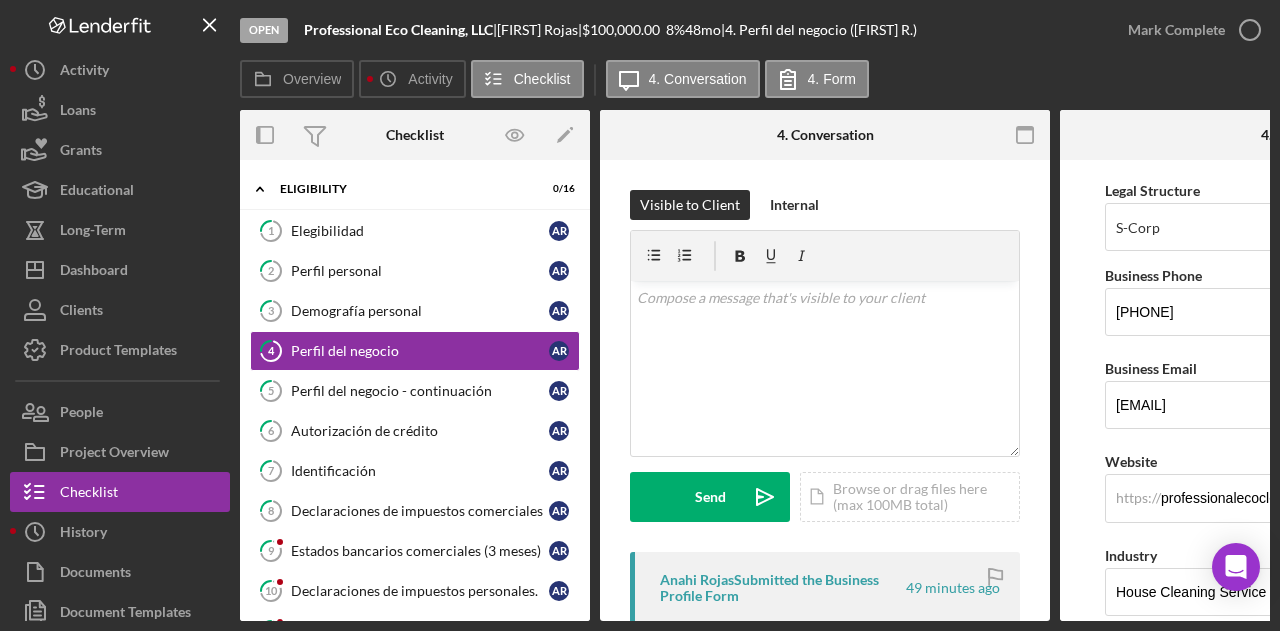 scroll, scrollTop: 300, scrollLeft: 0, axis: vertical 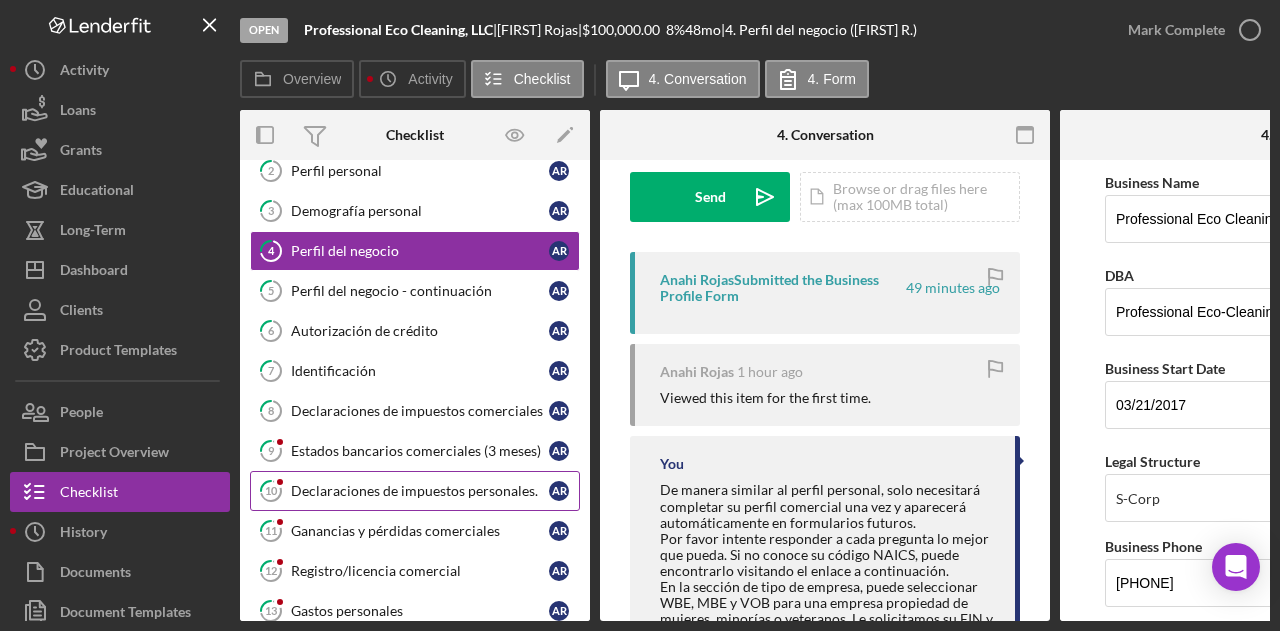 click on "10 Declaraciones de impuestos personales. A R" at bounding box center [415, 491] 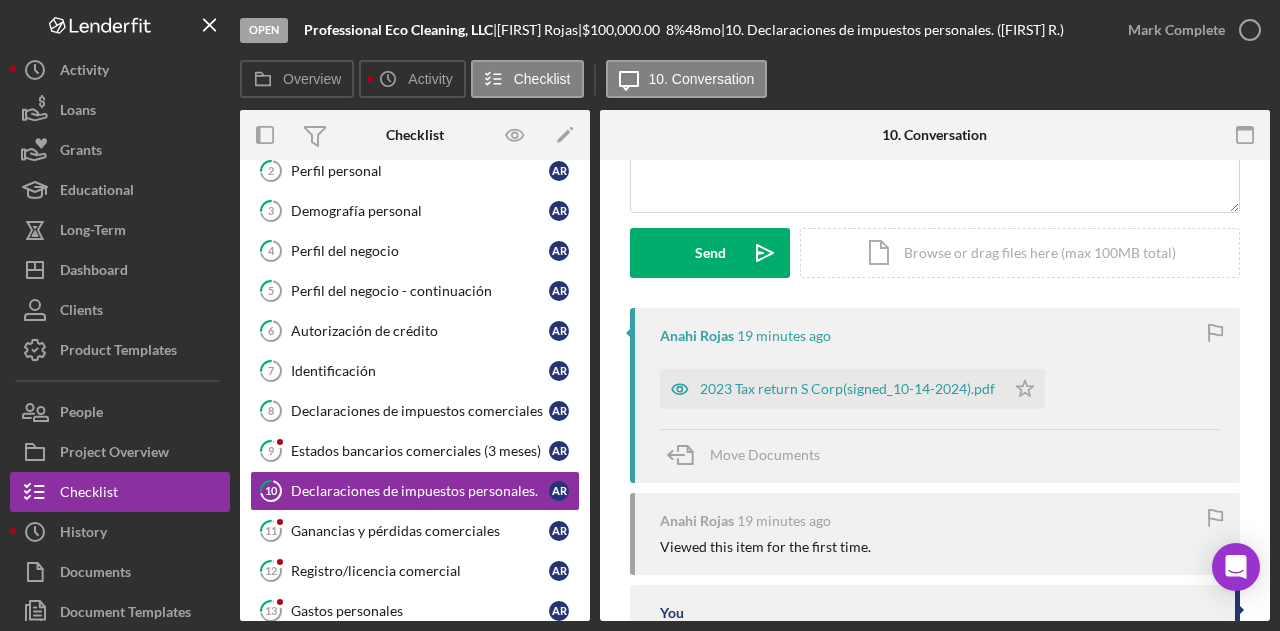 scroll, scrollTop: 193, scrollLeft: 0, axis: vertical 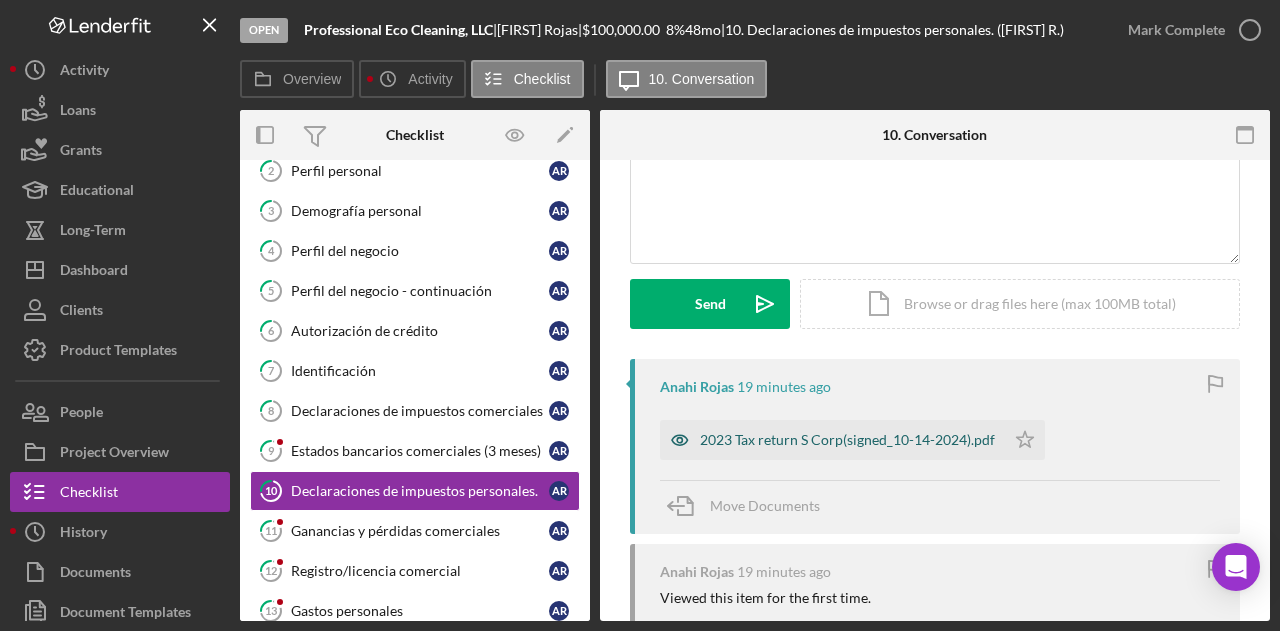 click on "2023 Tax return S Corp(signed_10-14-2024).pdf" at bounding box center (847, 440) 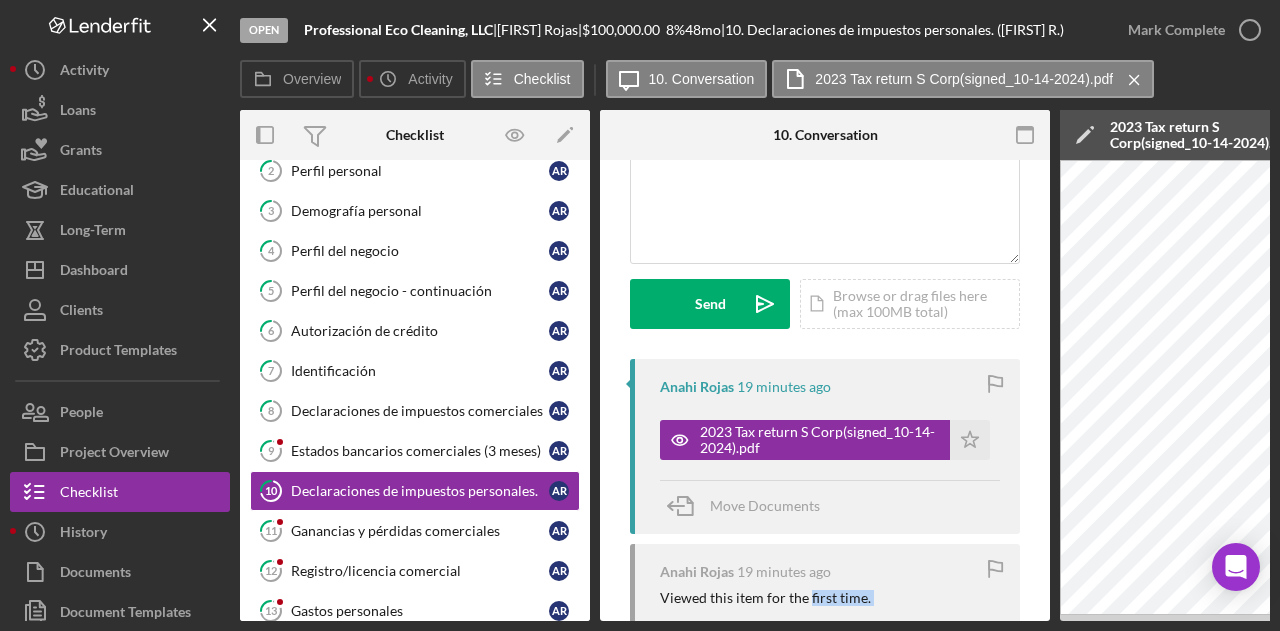 drag, startPoint x: 807, startPoint y: 622, endPoint x: 972, endPoint y: 630, distance: 165.19383 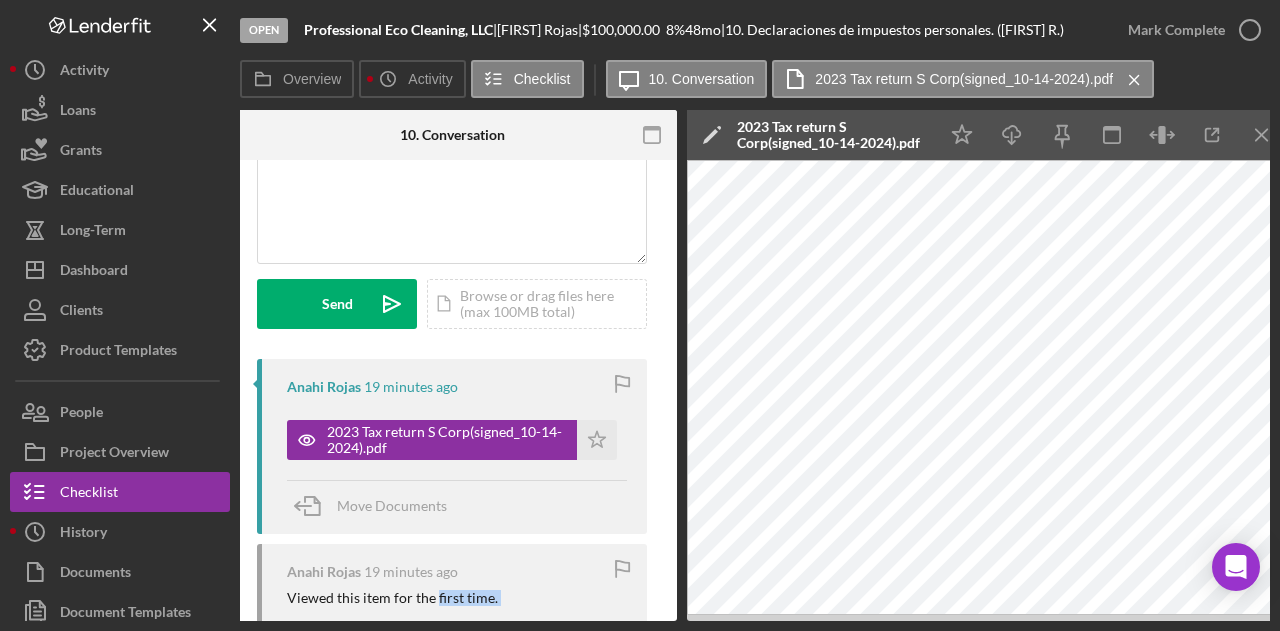 scroll, scrollTop: 0, scrollLeft: 390, axis: horizontal 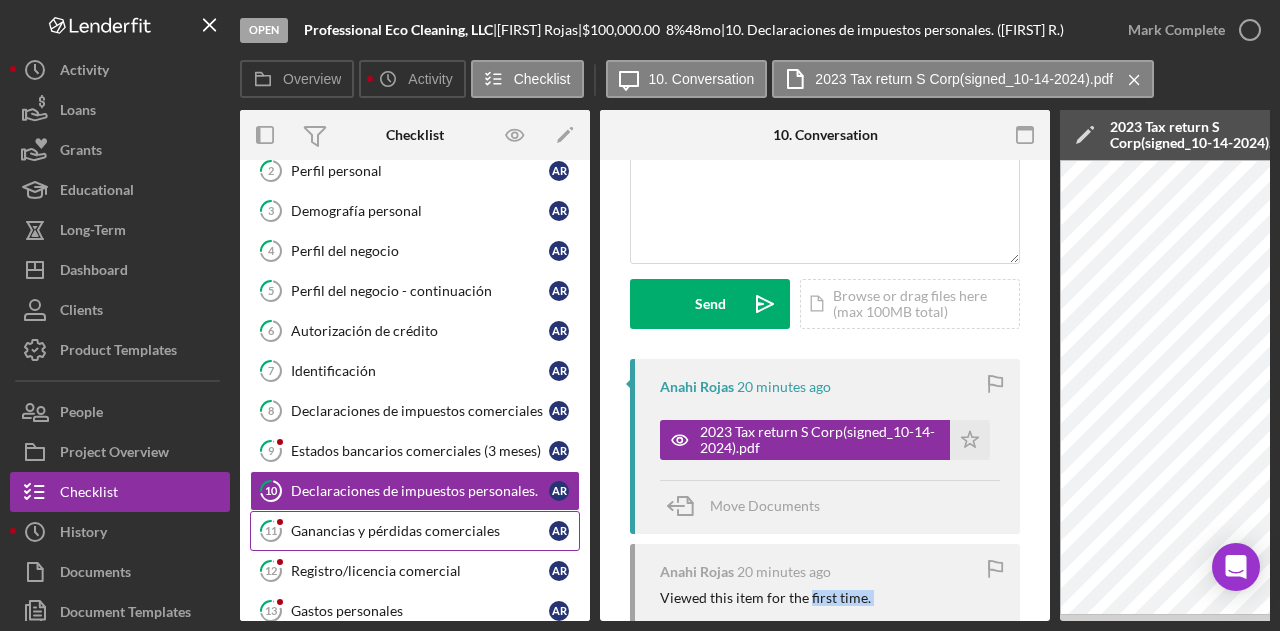 click on "Ganancias y pérdidas comerciales" at bounding box center [420, 531] 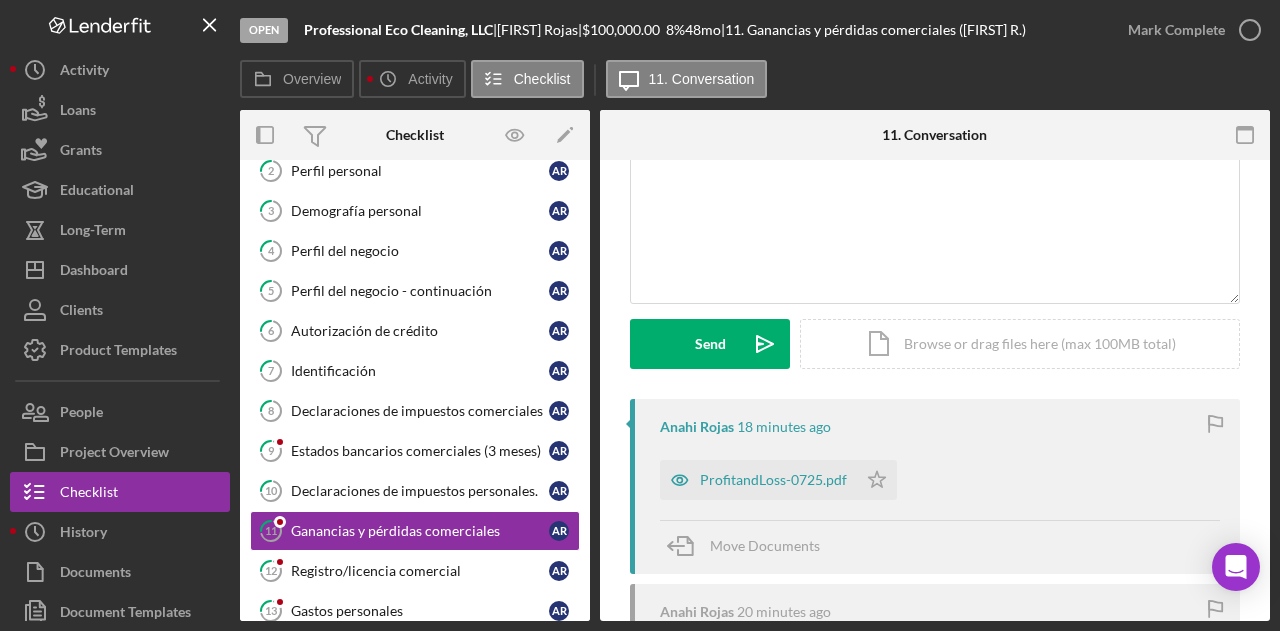 scroll, scrollTop: 300, scrollLeft: 0, axis: vertical 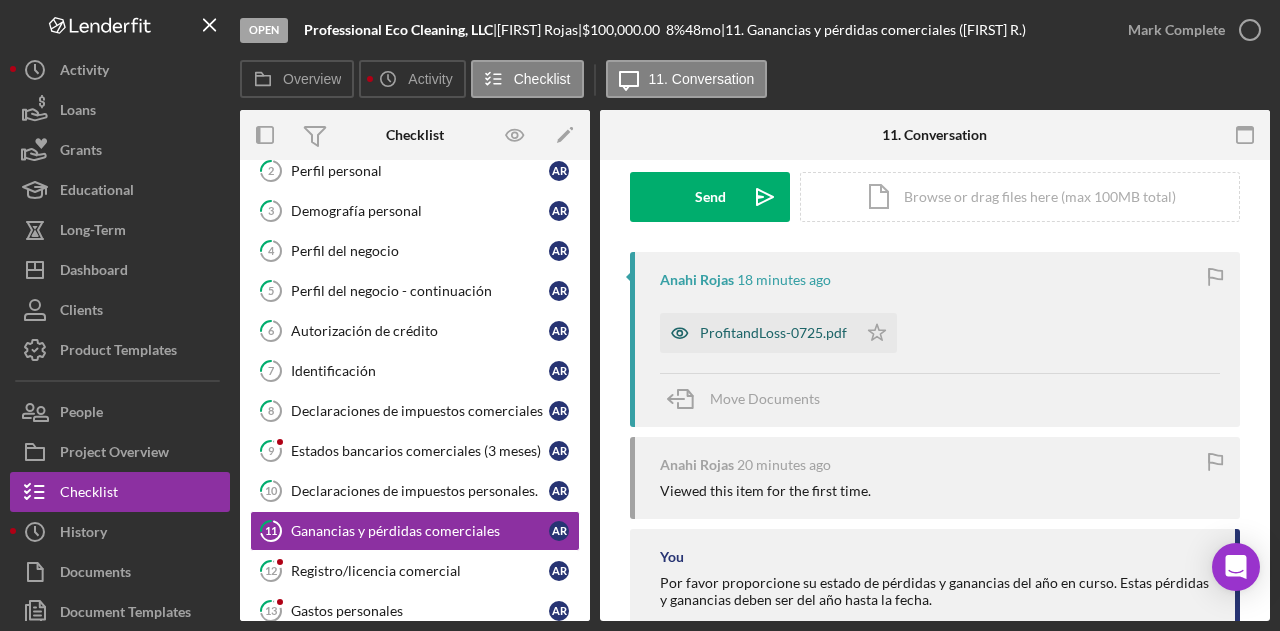 click on "ProfitandLoss-0725.pdf" at bounding box center [773, 333] 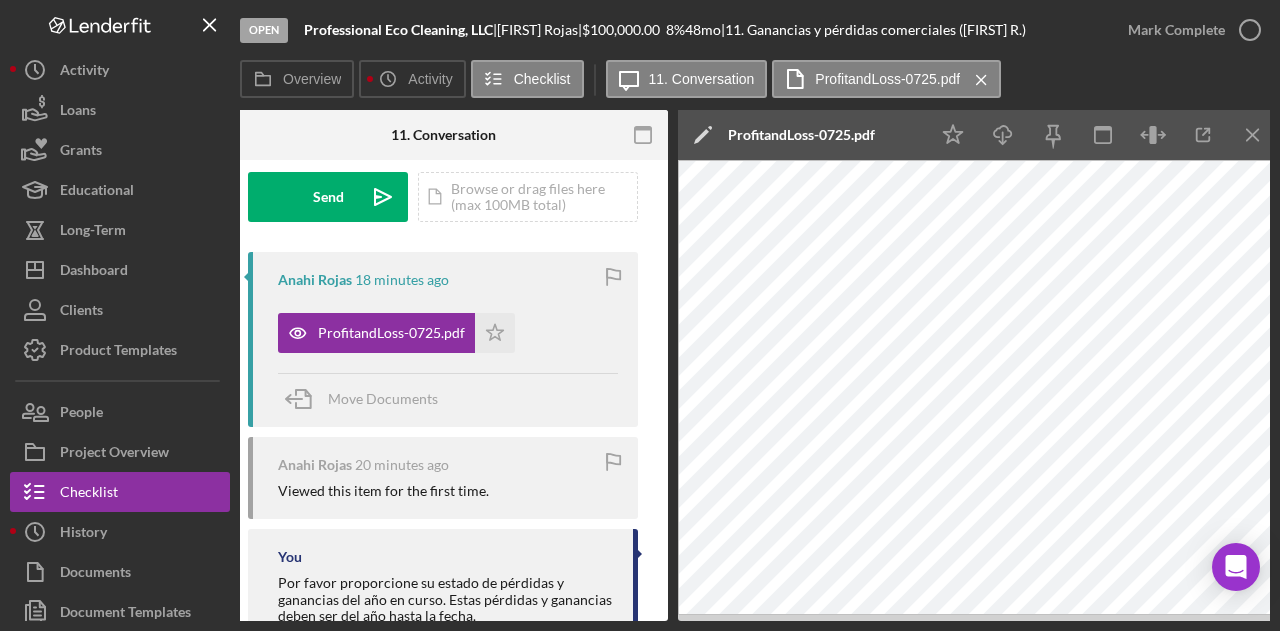scroll, scrollTop: 0, scrollLeft: 390, axis: horizontal 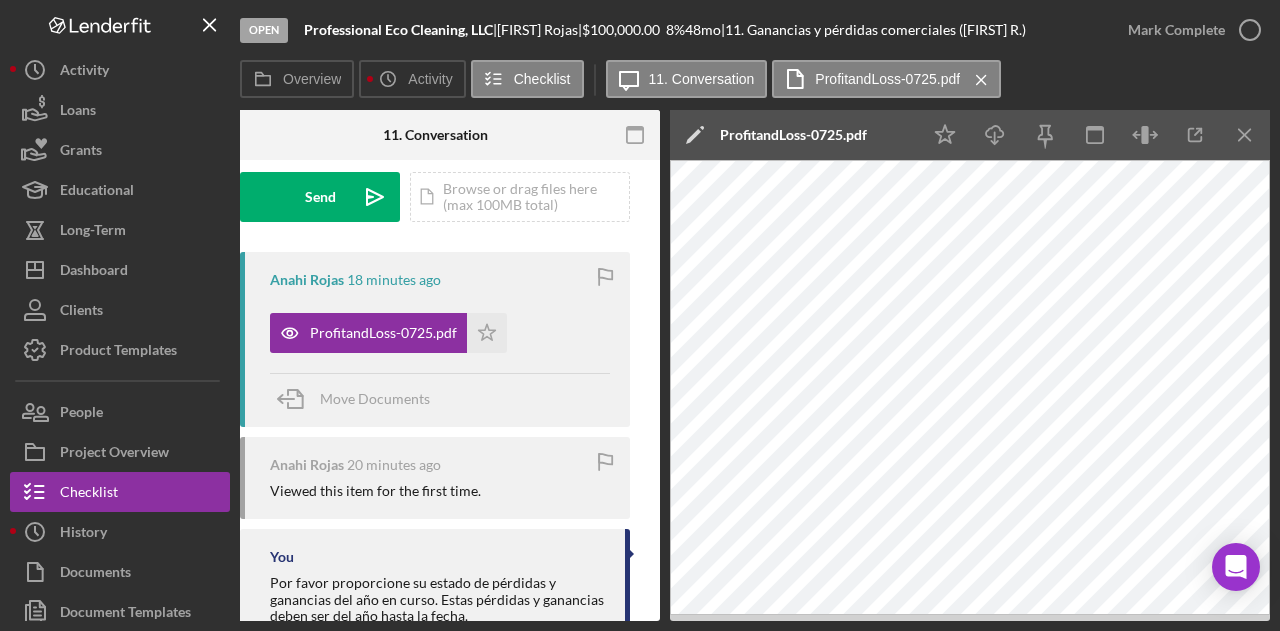 click on "Por favor proporcione su estado de pérdidas y ganancias del año en curso. Estas pérdidas y ganancias deben ser del año hasta la fecha." at bounding box center (437, 599) 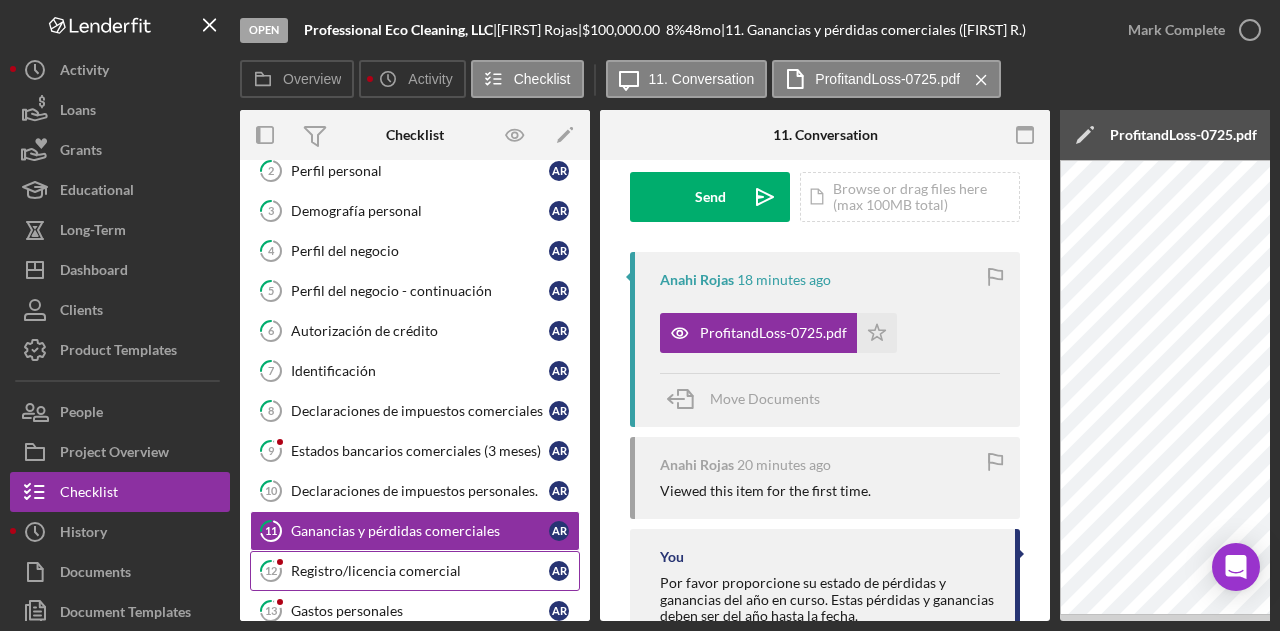 click on "Registro/licencia comercial" at bounding box center [420, 571] 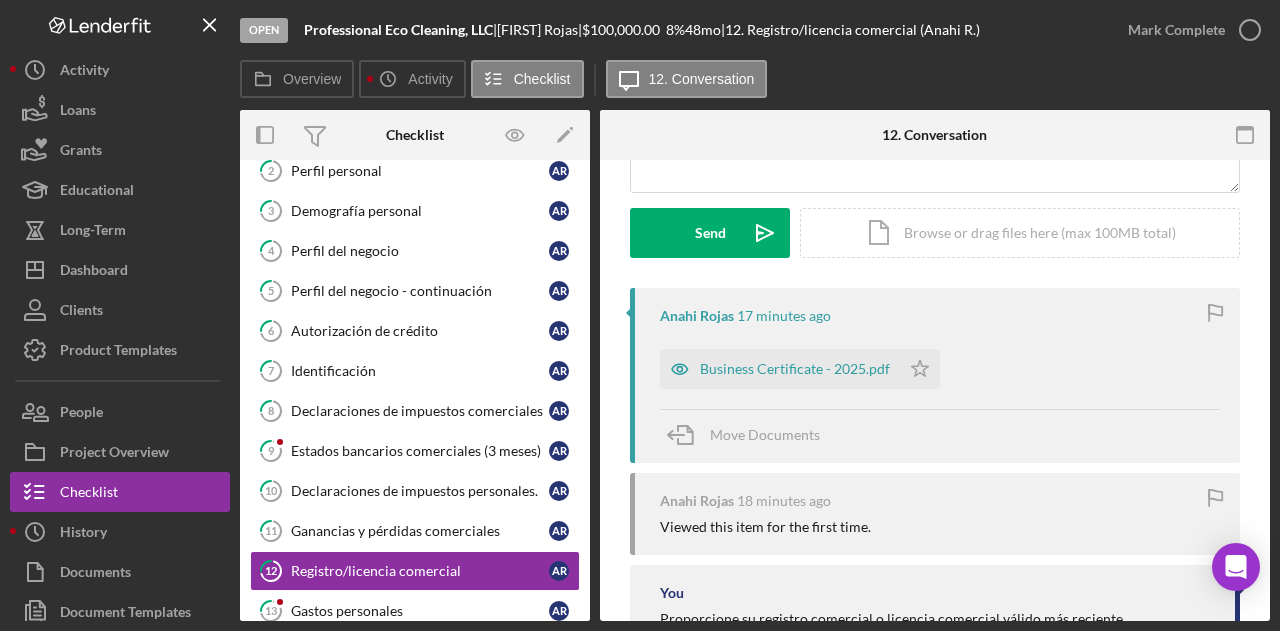 scroll, scrollTop: 300, scrollLeft: 0, axis: vertical 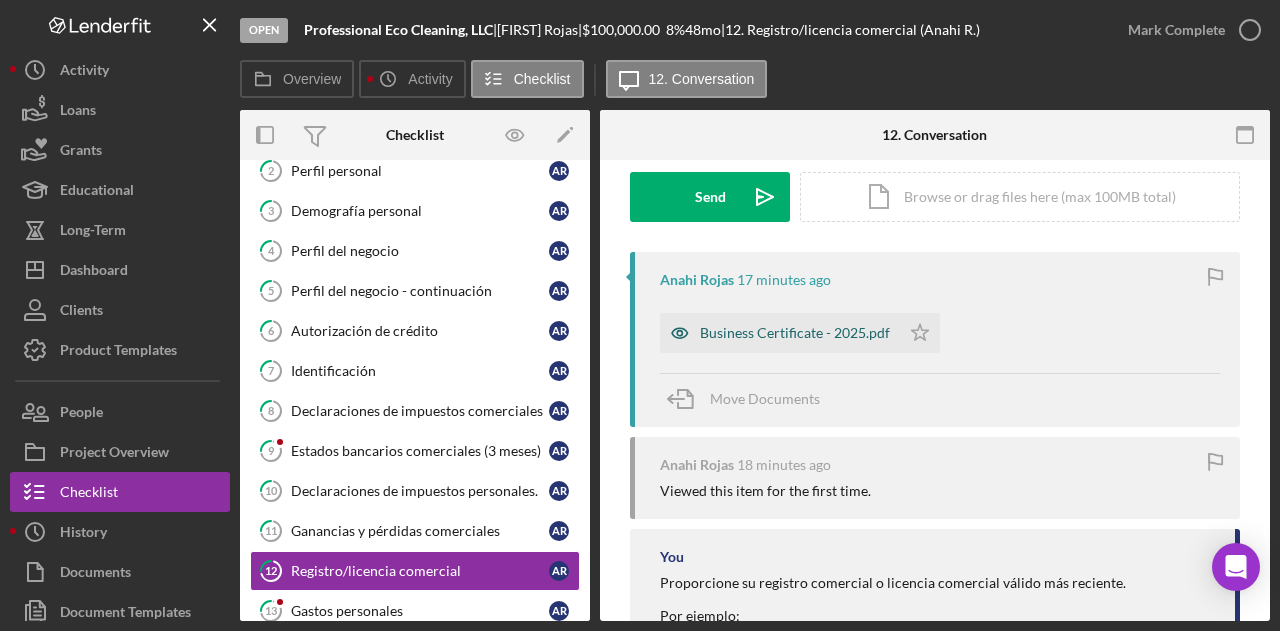 click on "Business Certificate - 2025.pdf" at bounding box center (795, 333) 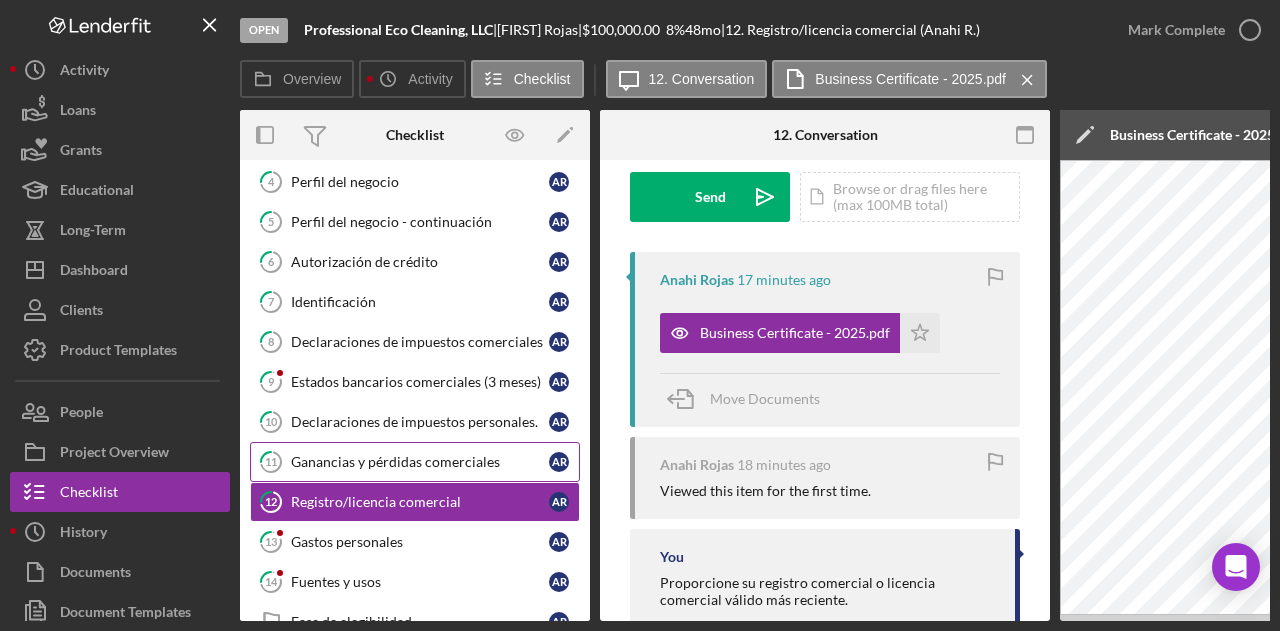 scroll, scrollTop: 200, scrollLeft: 0, axis: vertical 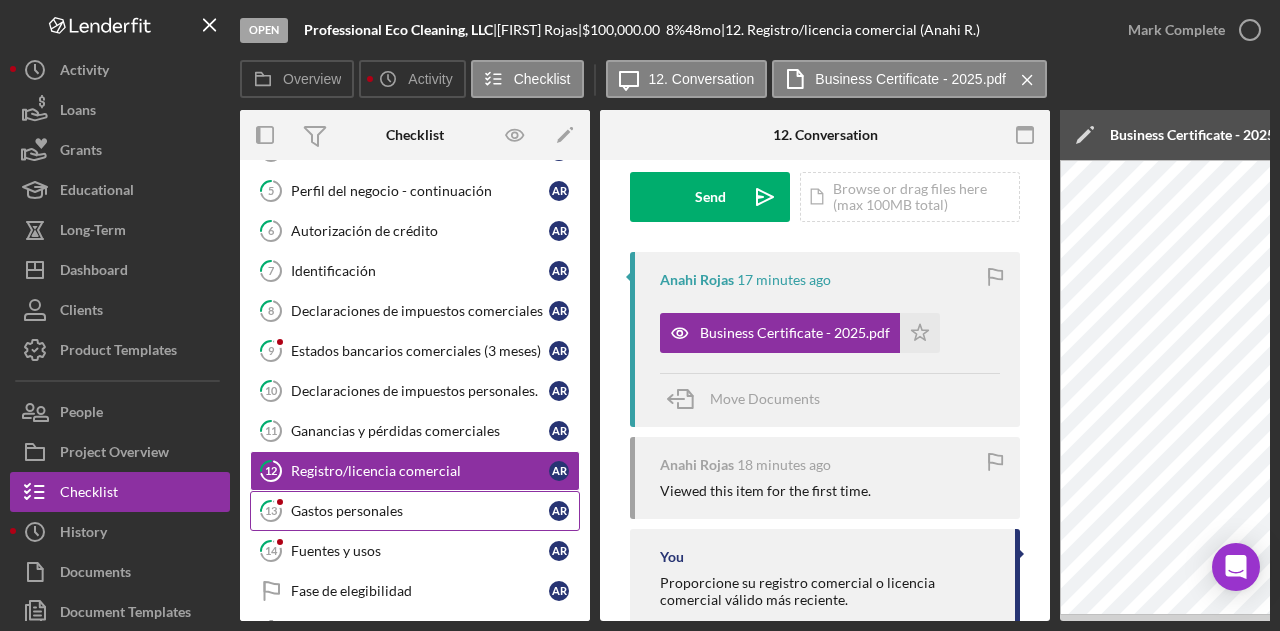 click on "Gastos personales" at bounding box center [420, 511] 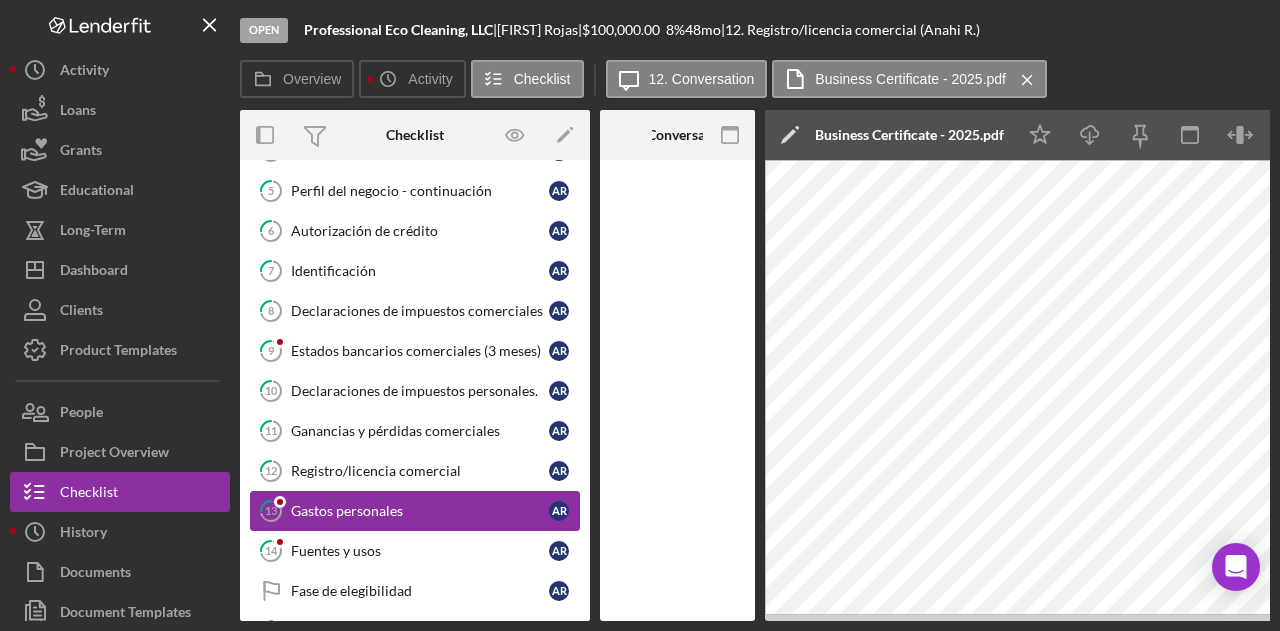 scroll, scrollTop: 0, scrollLeft: 0, axis: both 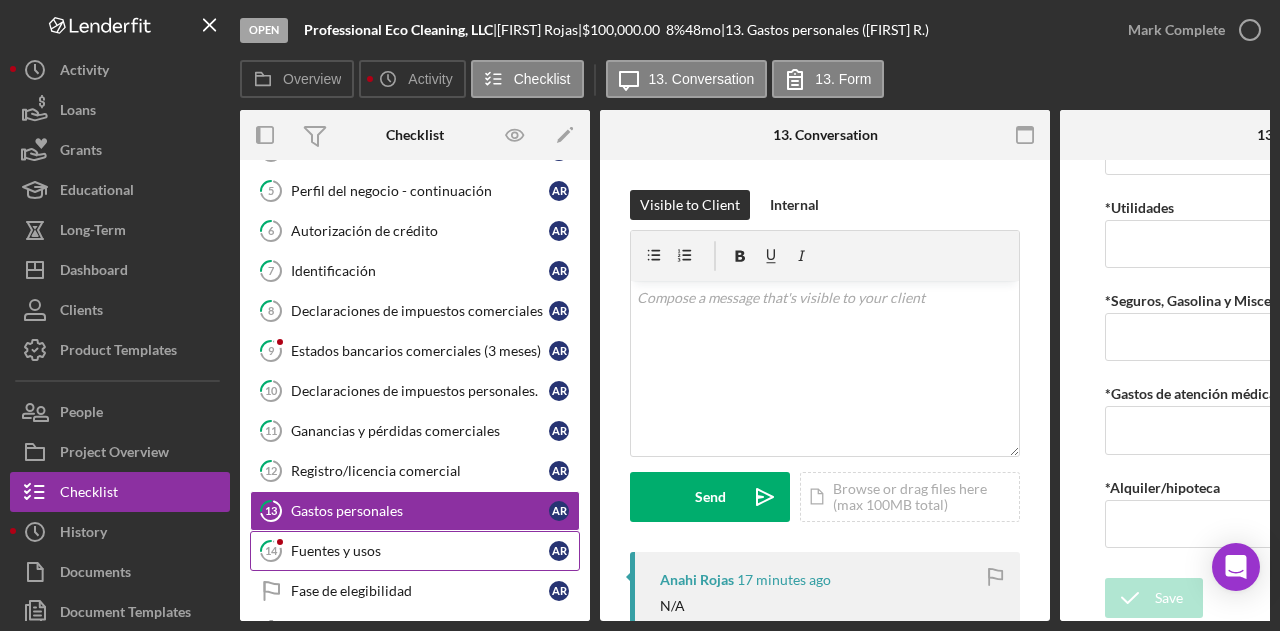 click on "14 Fuentes y usos A R" at bounding box center (415, 551) 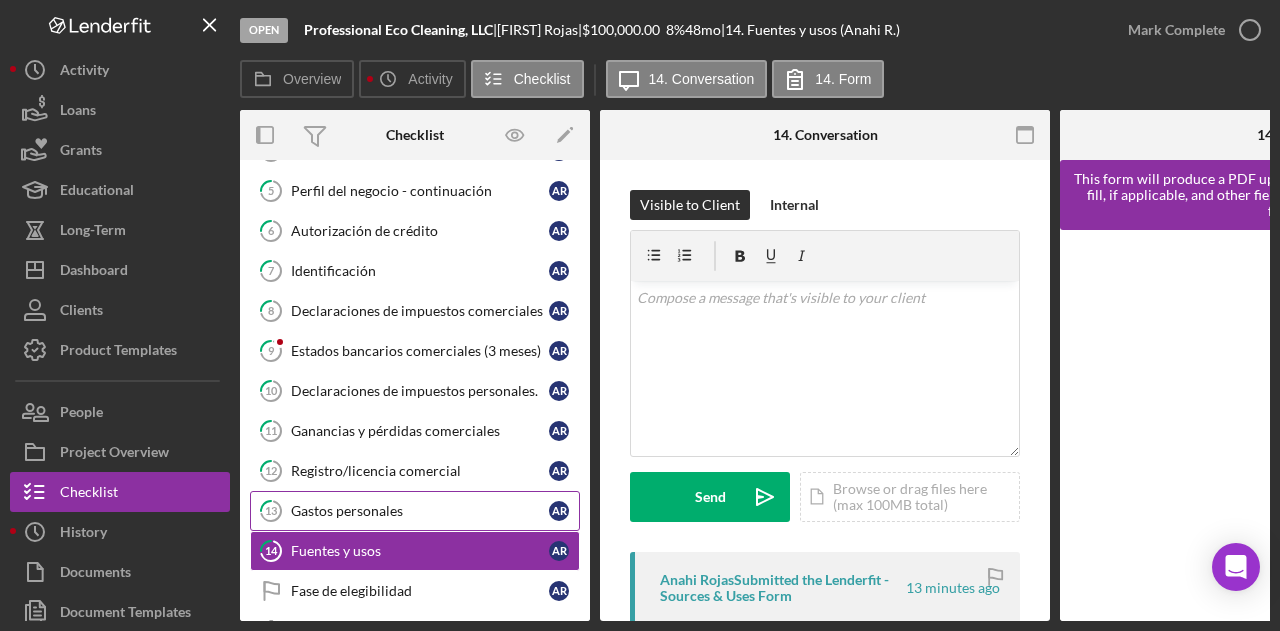 click on "13 Gastos personales A R" at bounding box center [415, 511] 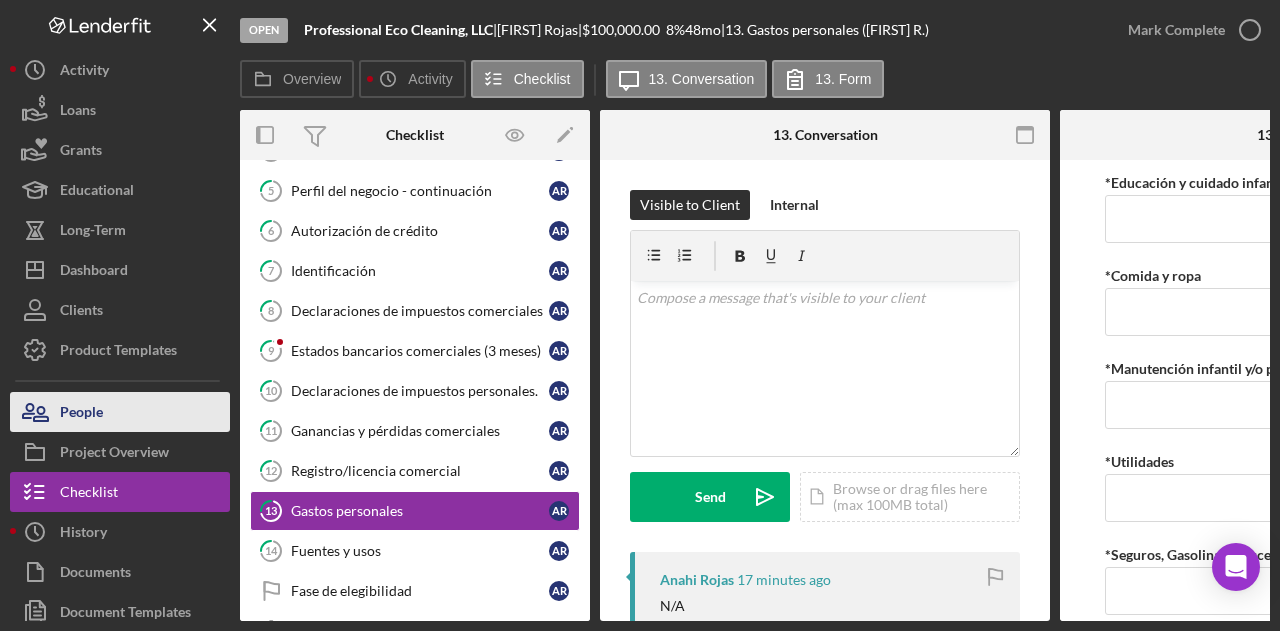 click on "People" at bounding box center (120, 412) 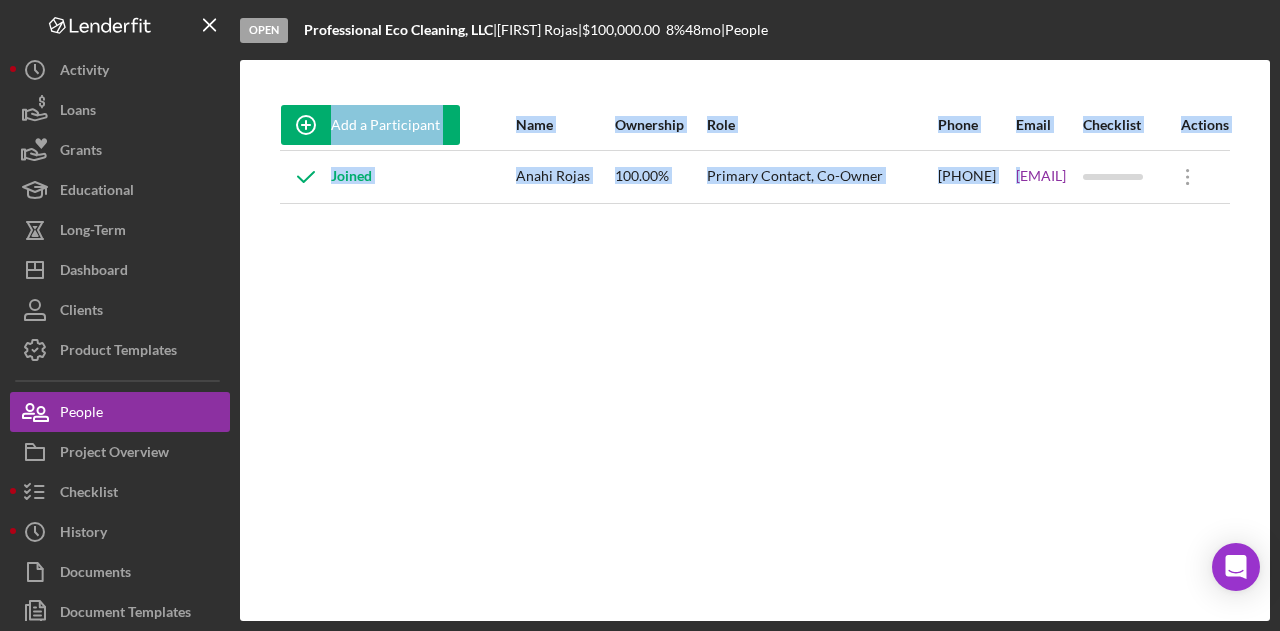 drag, startPoint x: 898, startPoint y: 194, endPoint x: 1063, endPoint y: 203, distance: 165.24527 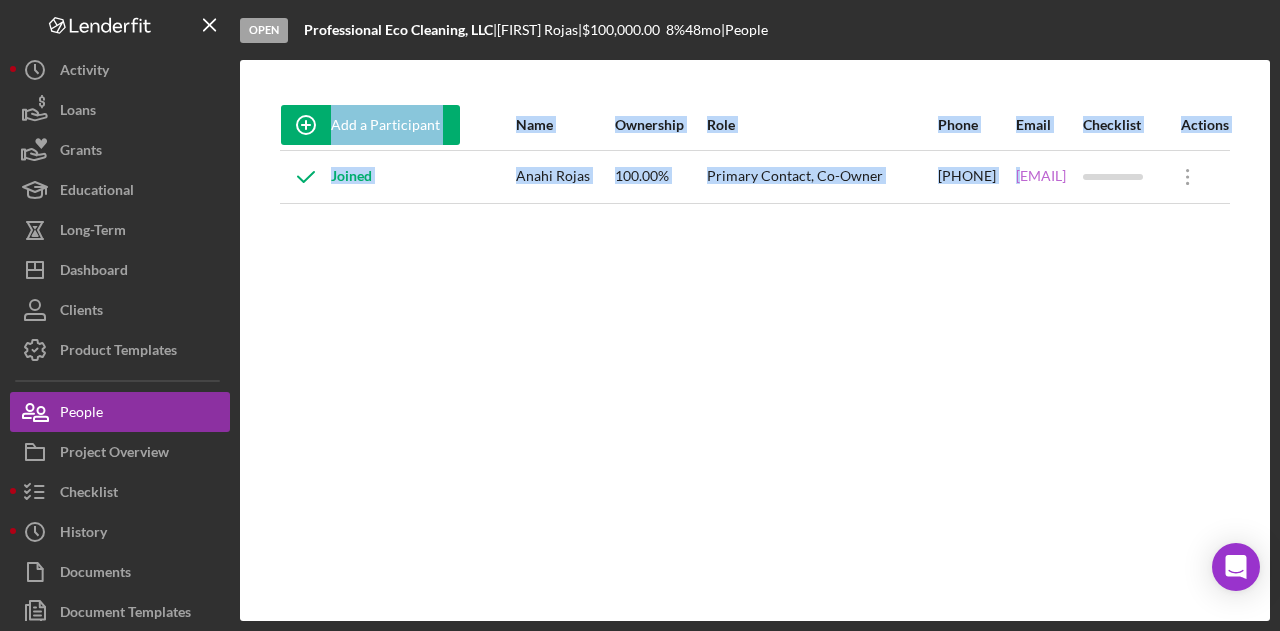 copy on "[EMAIL]" 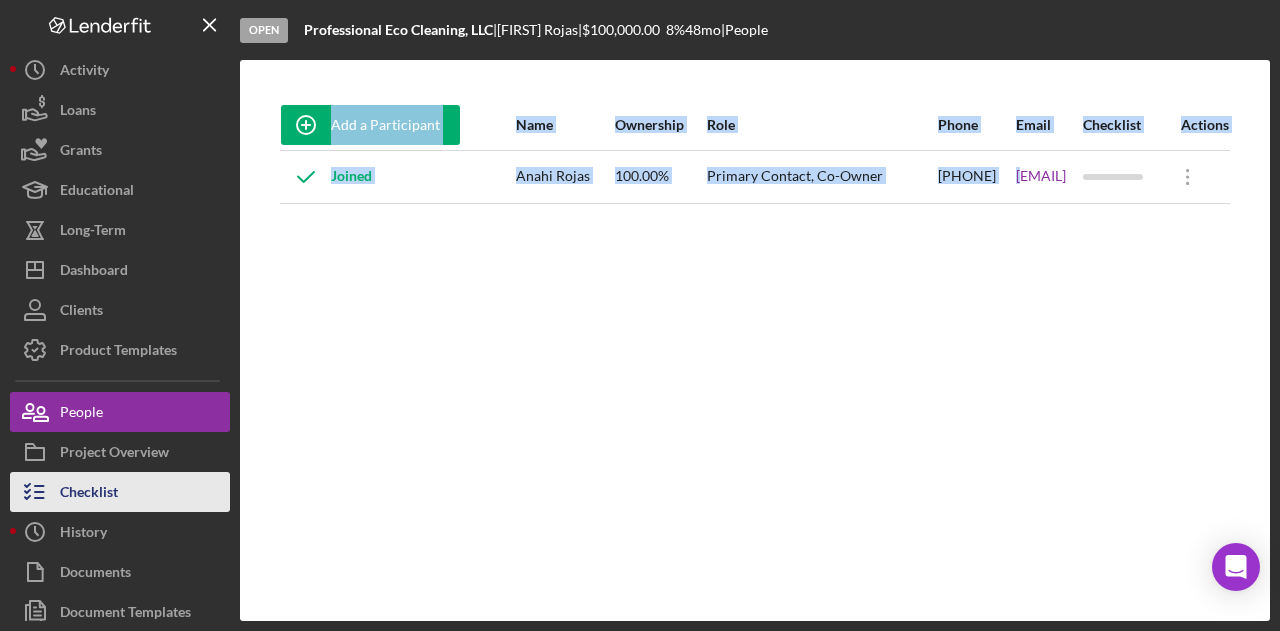 click on "Checklist" at bounding box center (89, 494) 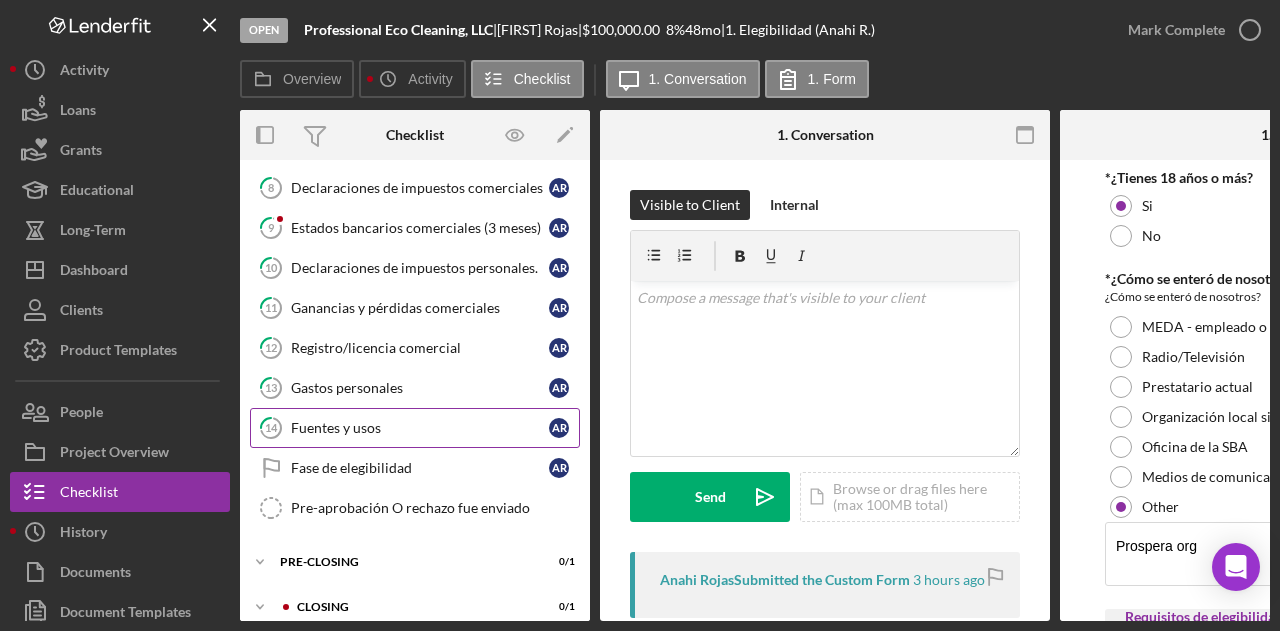 scroll, scrollTop: 334, scrollLeft: 0, axis: vertical 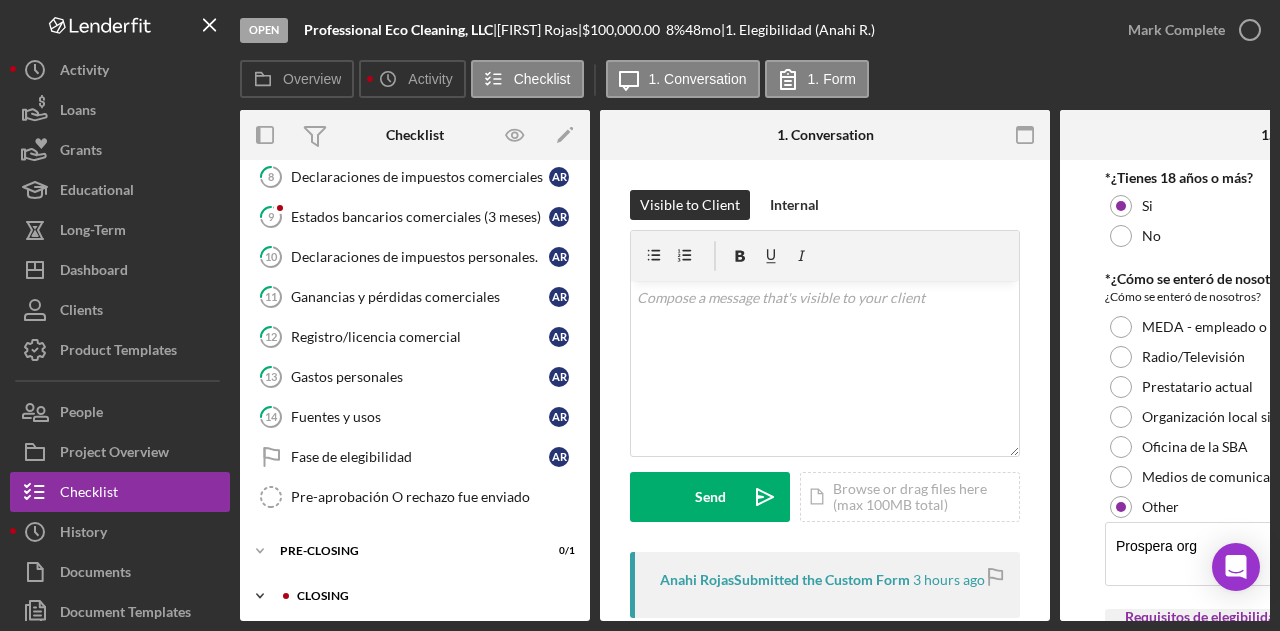 click on "Icon/Expander Closing 0 / 1" at bounding box center [415, 596] 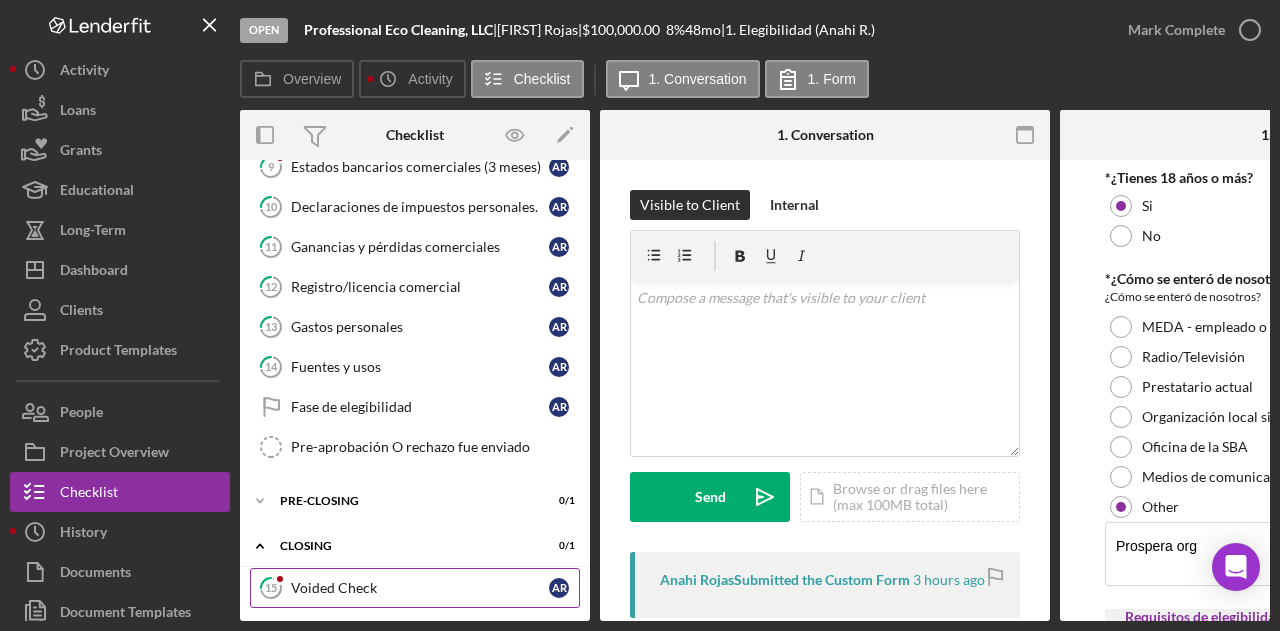 click on "15 Voided Check A R" at bounding box center [415, 588] 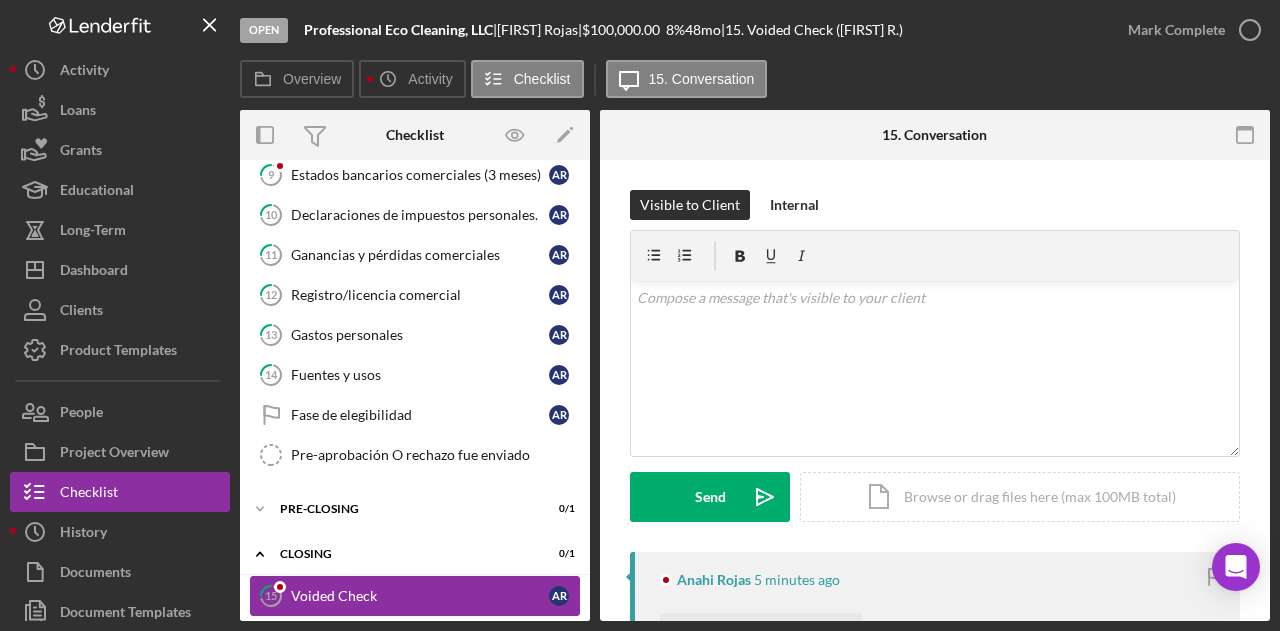 scroll, scrollTop: 378, scrollLeft: 0, axis: vertical 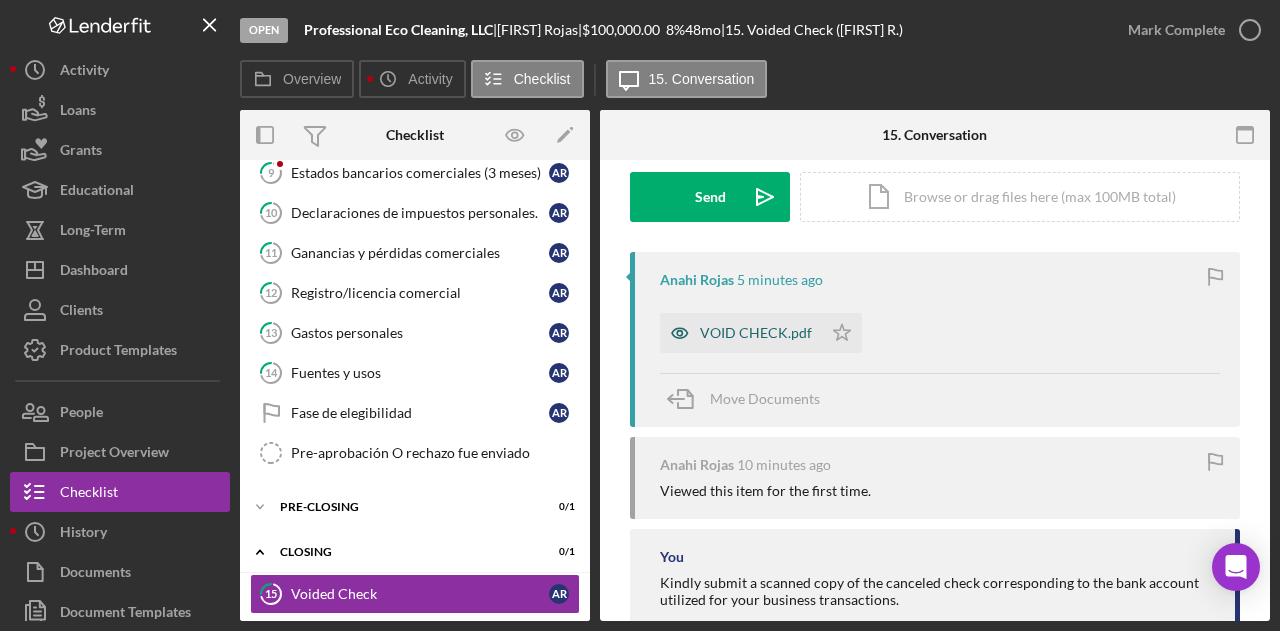 click on "VOID CHECK.pdf" at bounding box center [756, 333] 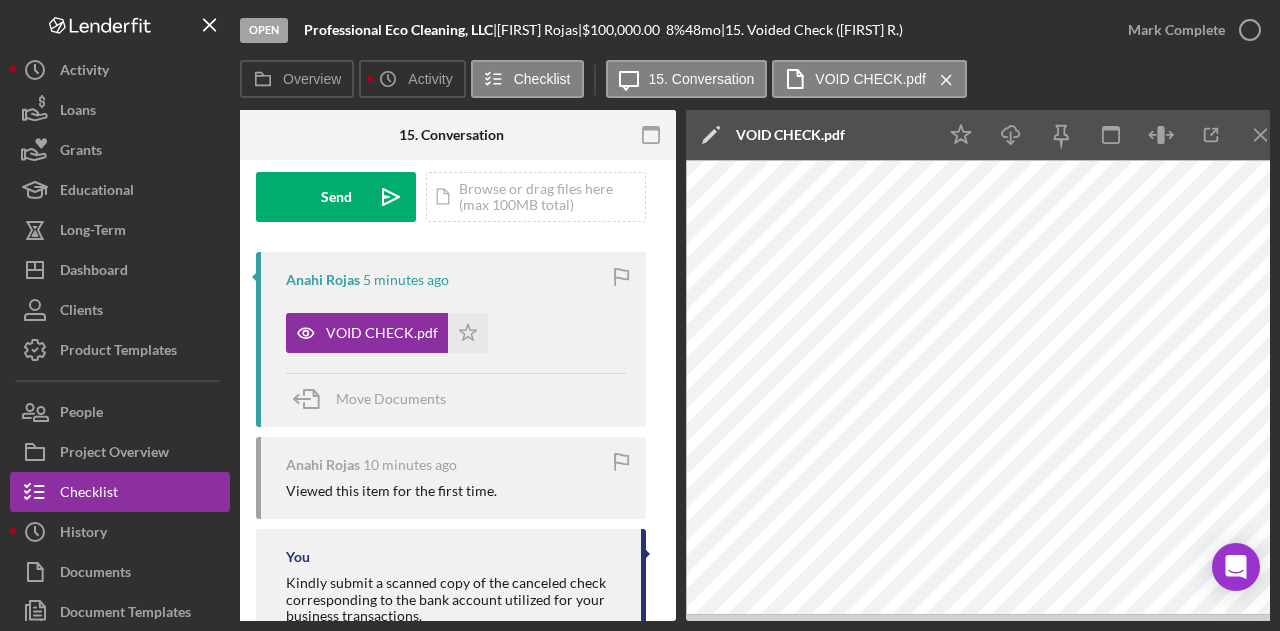 scroll, scrollTop: 0, scrollLeft: 390, axis: horizontal 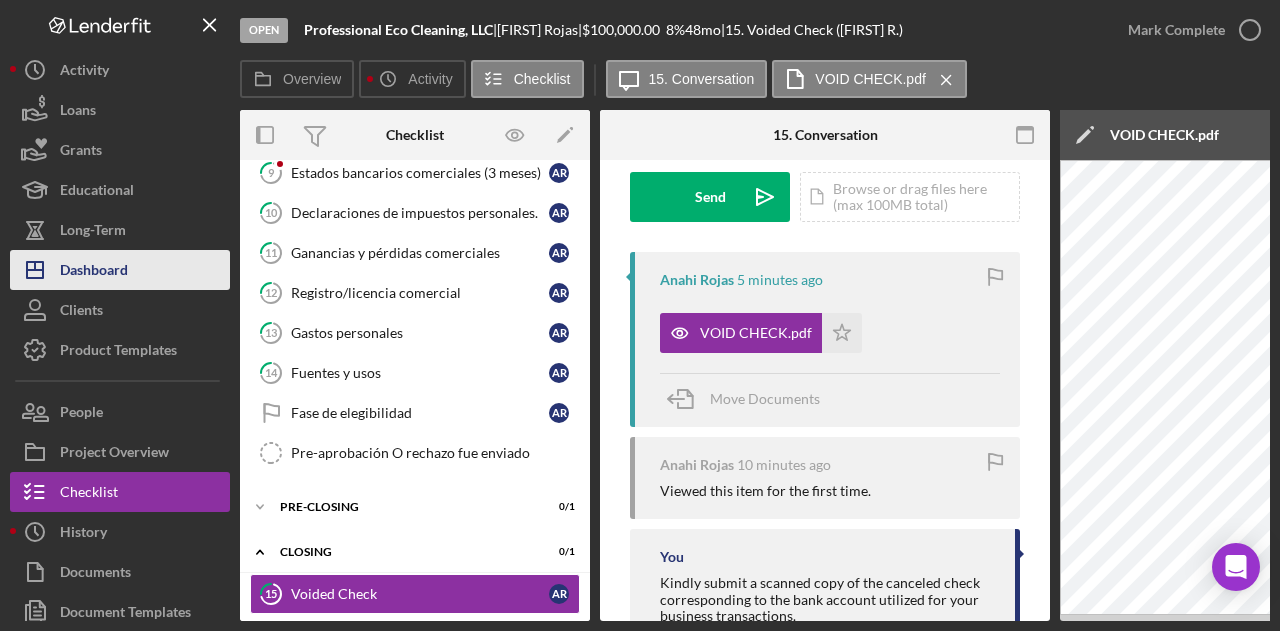 click on "Icon/Dashboard Dashboard" at bounding box center [120, 270] 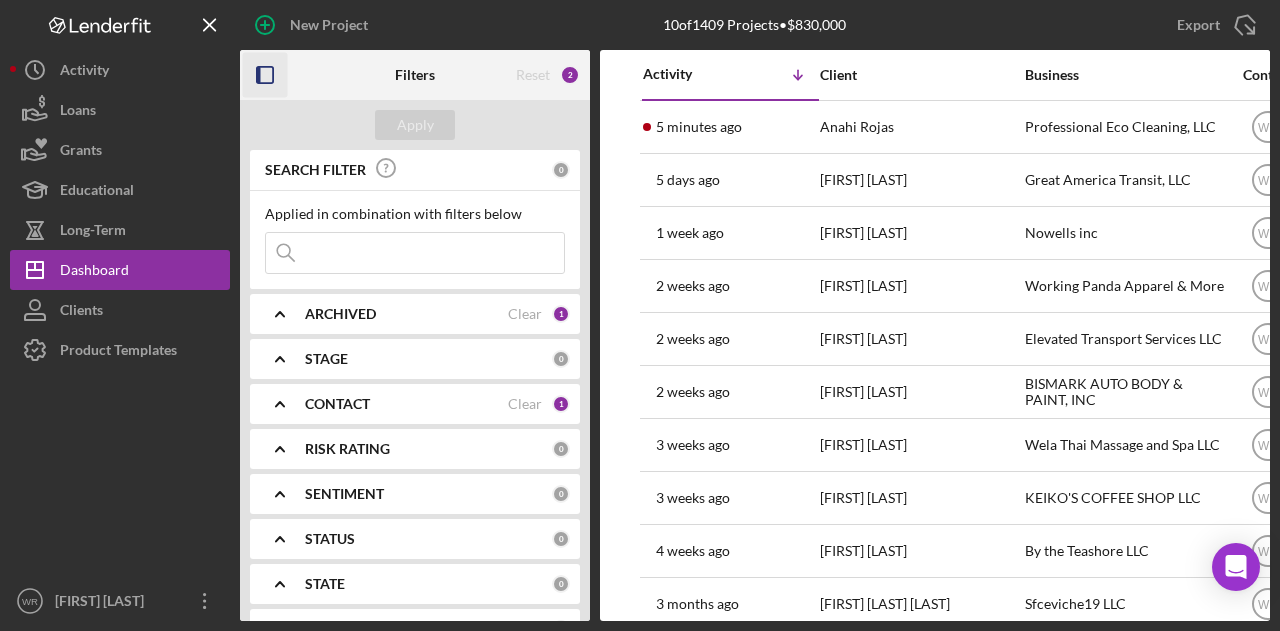 click 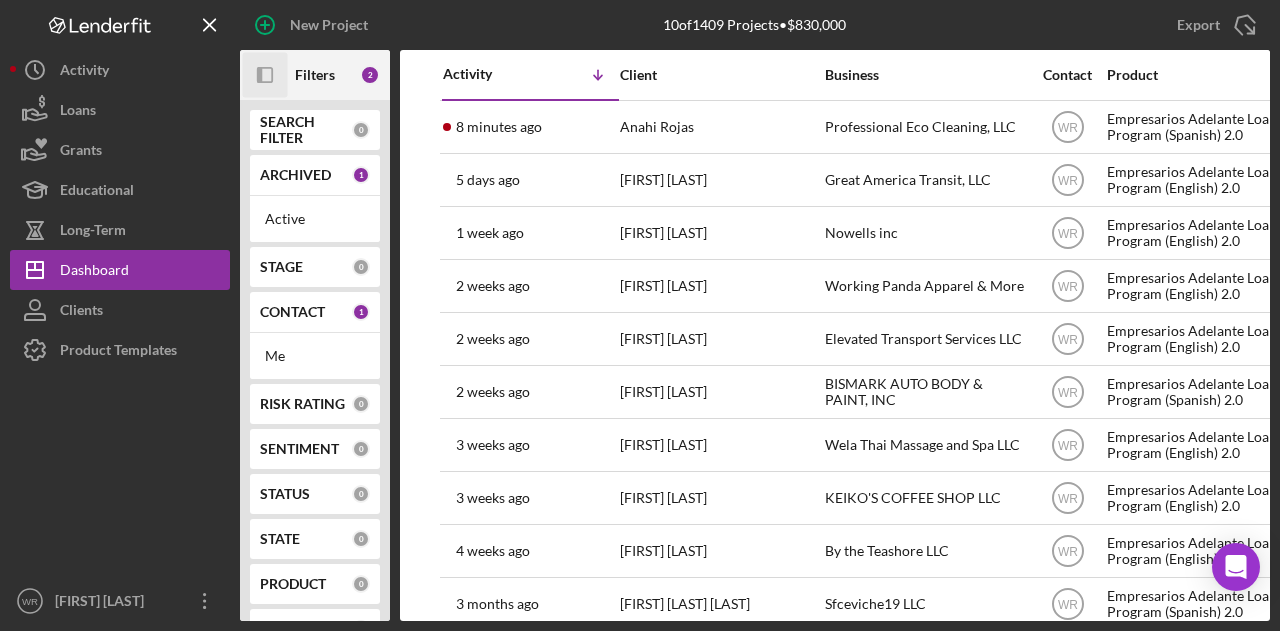 click on "Icon/Panel Side Expand" 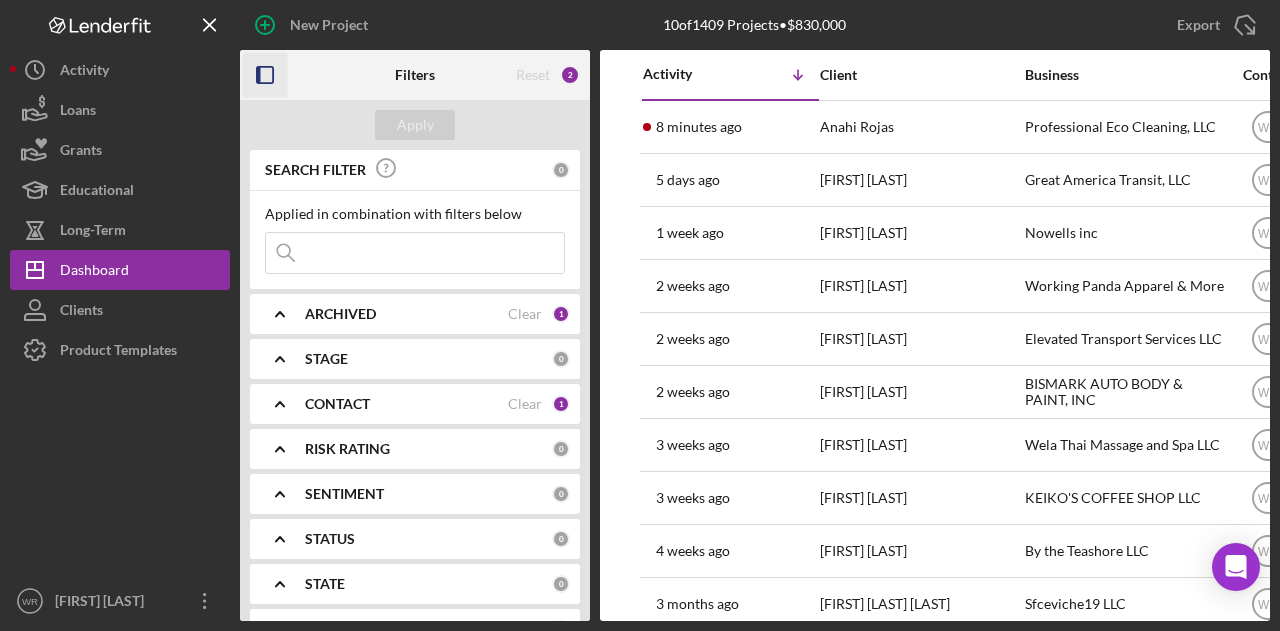 click on "CONTACT" at bounding box center (337, 404) 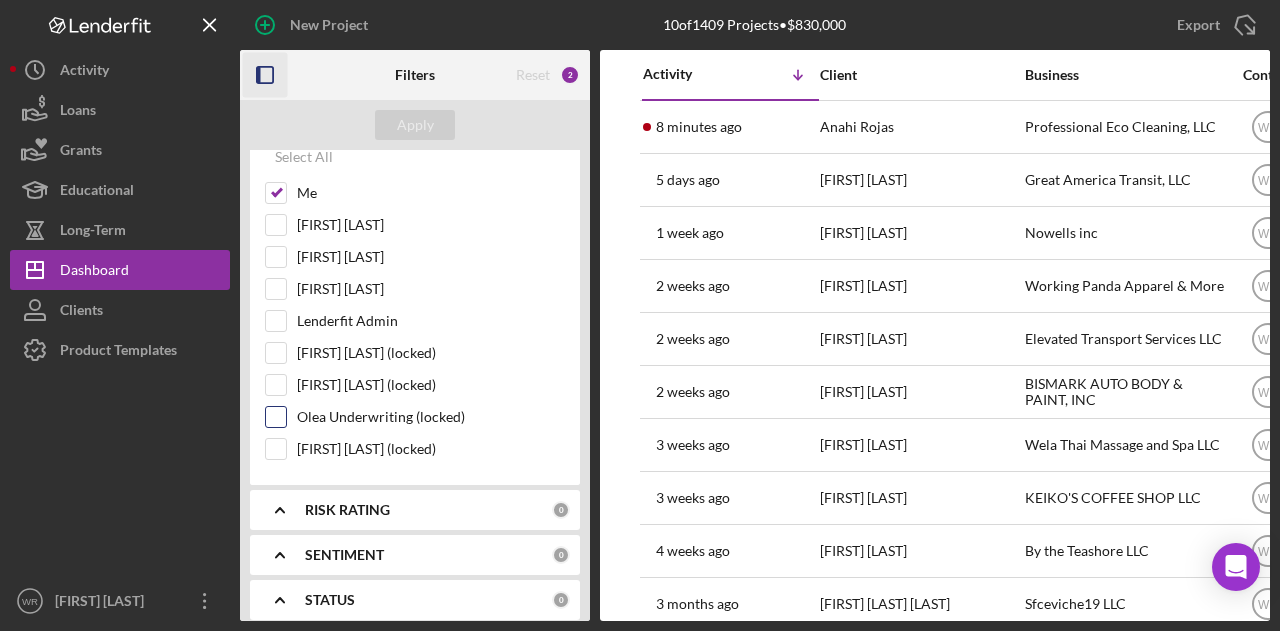scroll, scrollTop: 200, scrollLeft: 0, axis: vertical 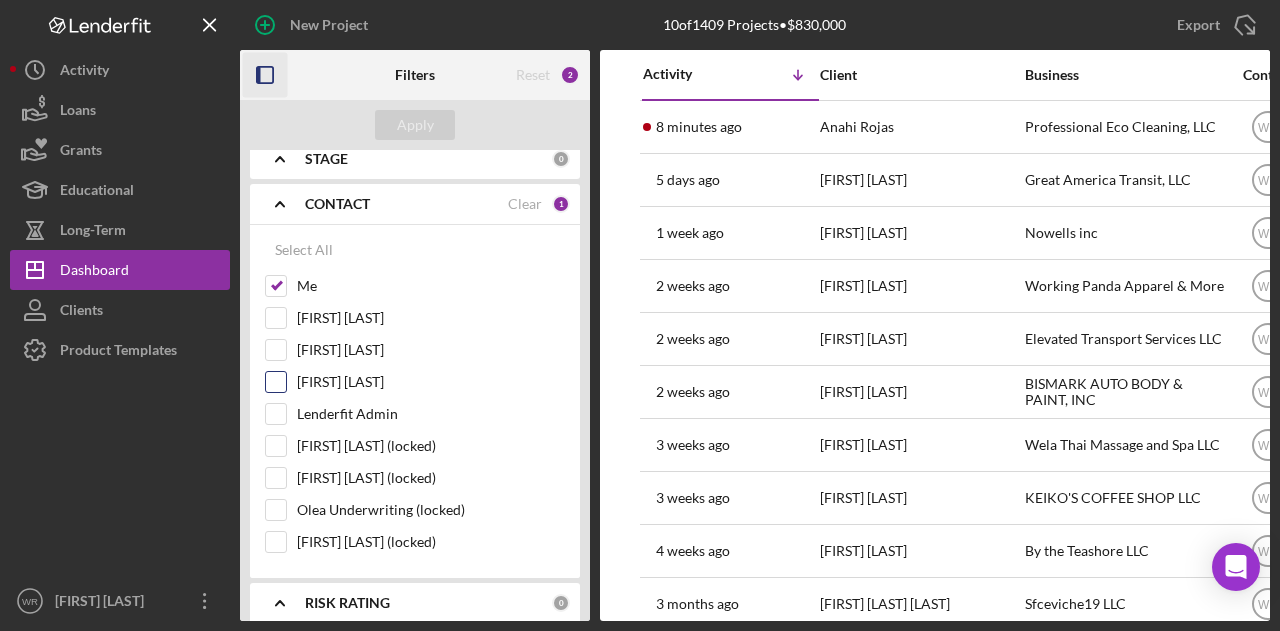 click on "Gloria Murillo" at bounding box center (431, 382) 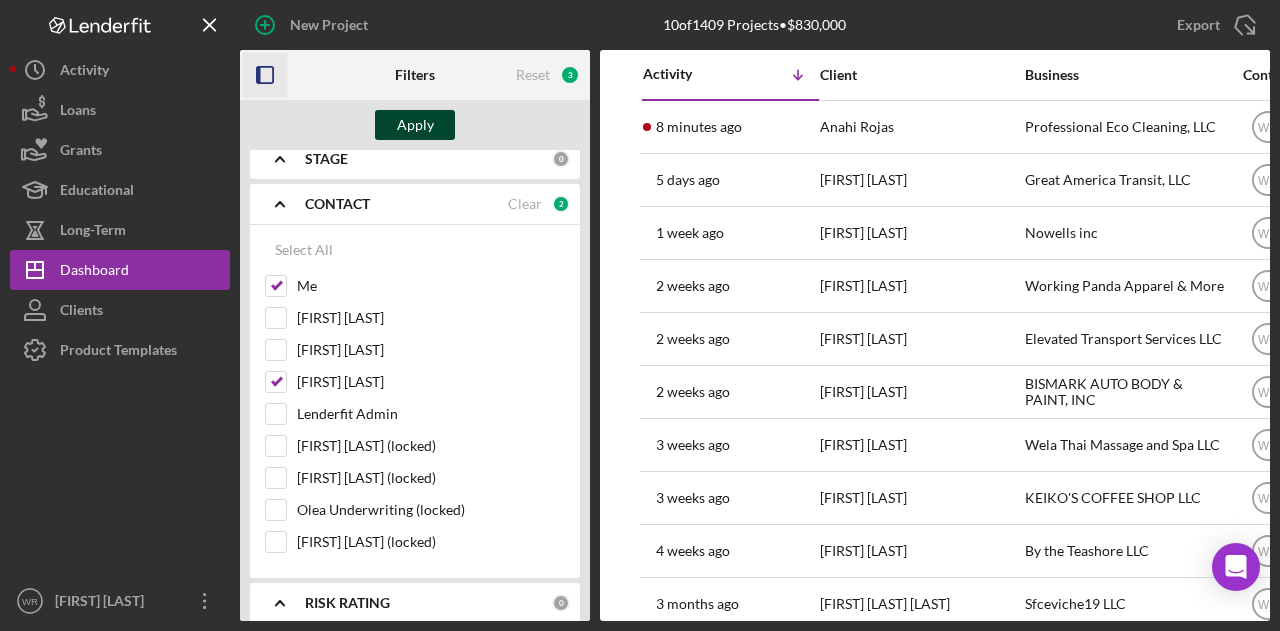 click on "Apply" at bounding box center [415, 125] 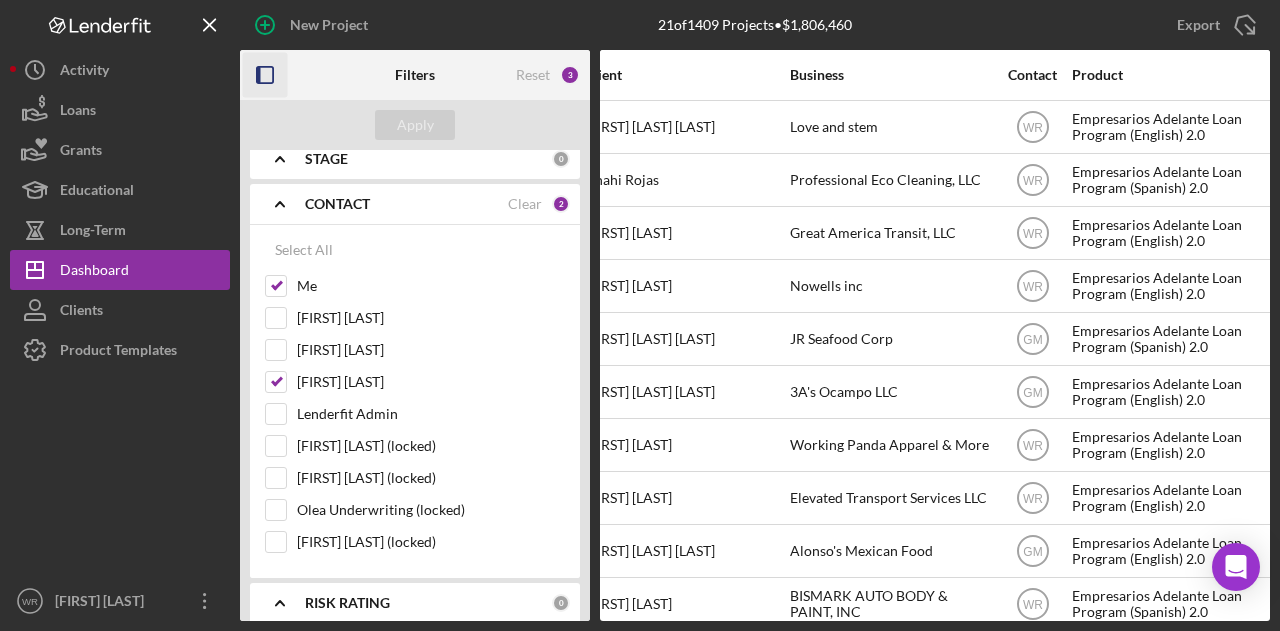scroll, scrollTop: 0, scrollLeft: 0, axis: both 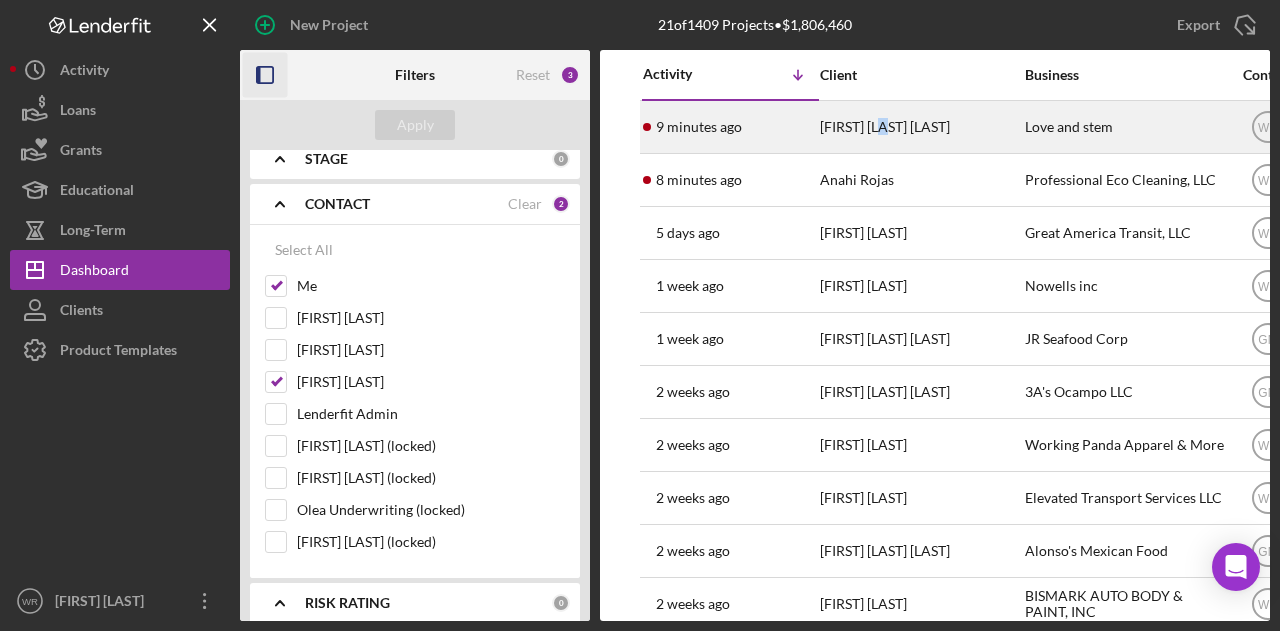 click on "Ursula Venus Hijada" at bounding box center [920, 127] 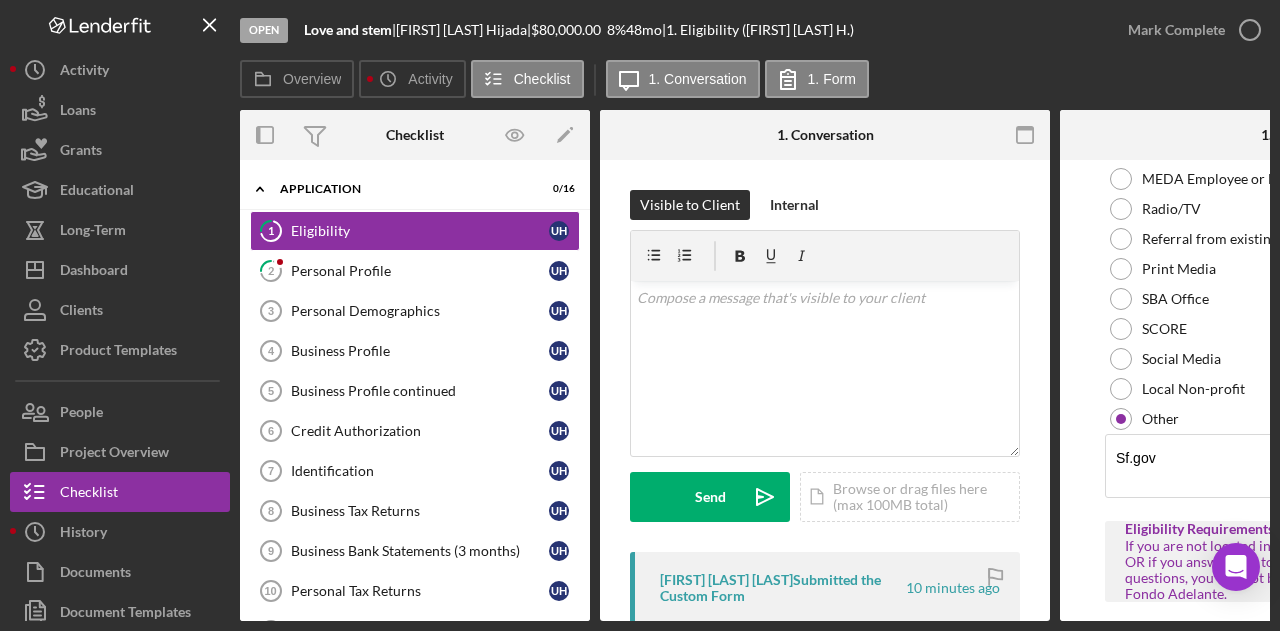 scroll, scrollTop: 0, scrollLeft: 0, axis: both 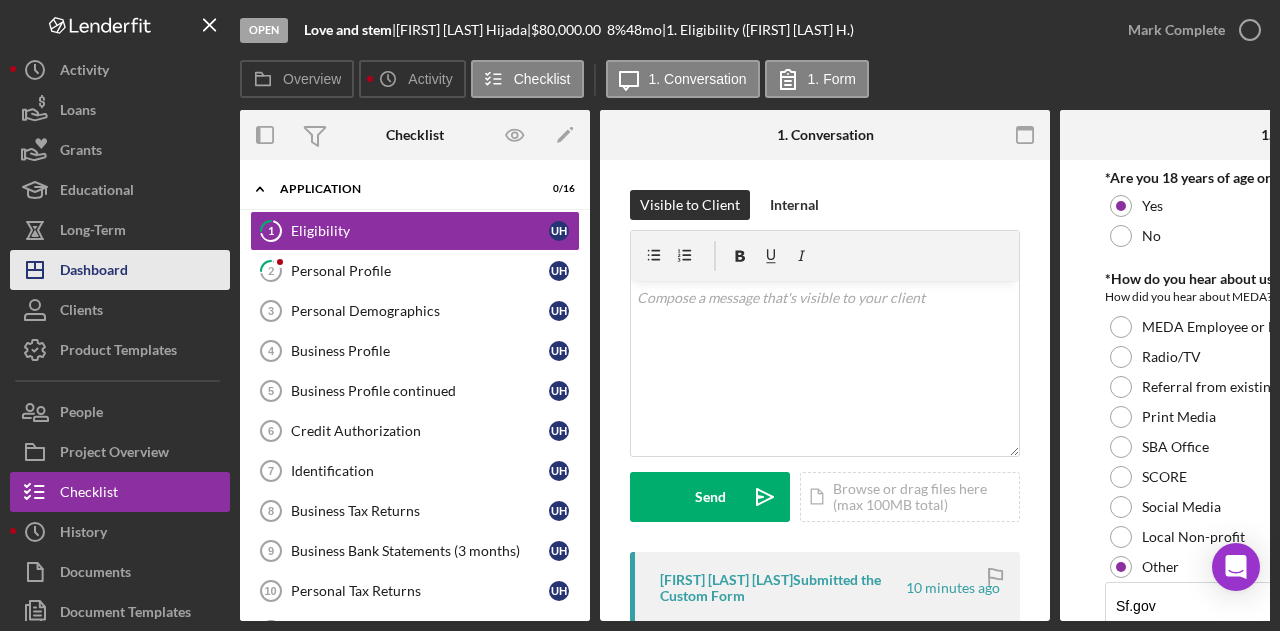 click on "Icon/Dashboard Dashboard" at bounding box center (120, 270) 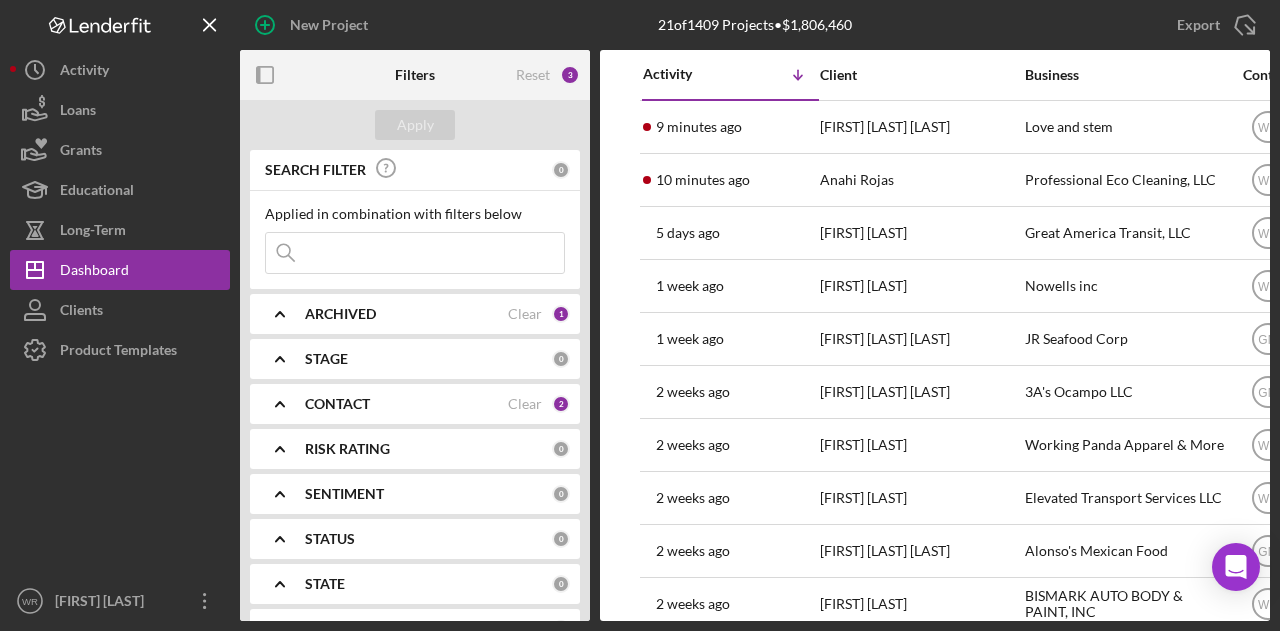 click on "CONTACT" at bounding box center [337, 404] 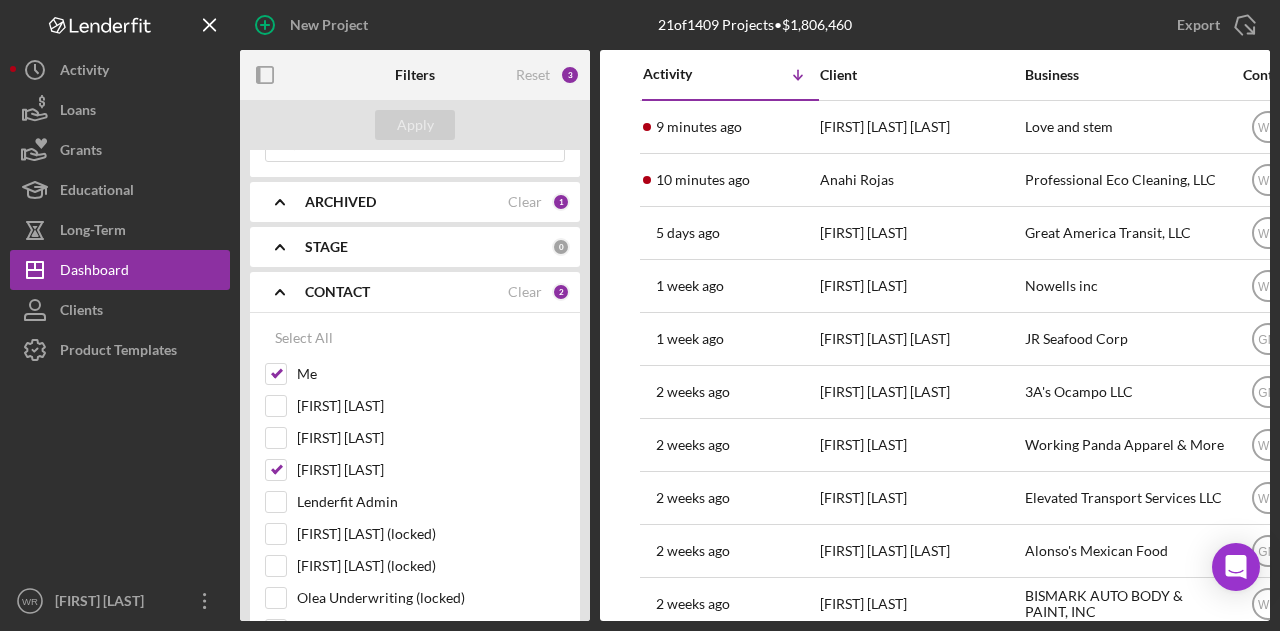 scroll, scrollTop: 200, scrollLeft: 0, axis: vertical 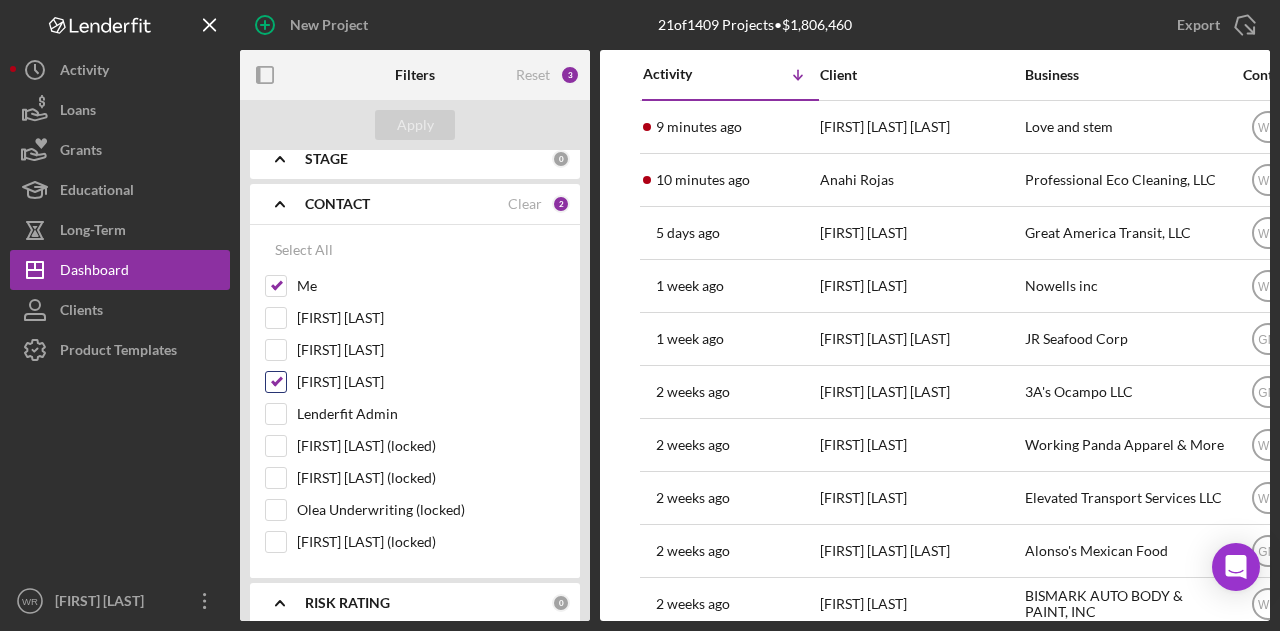 click on "Gloria Murillo" at bounding box center (431, 382) 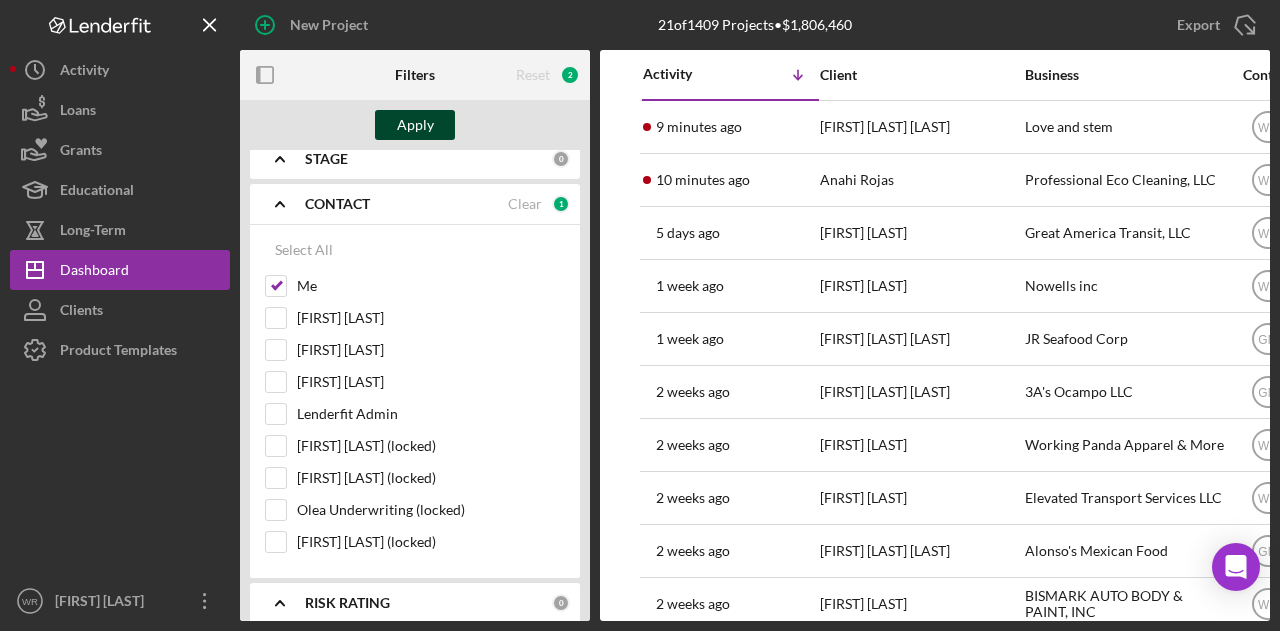 click on "Apply" at bounding box center [415, 125] 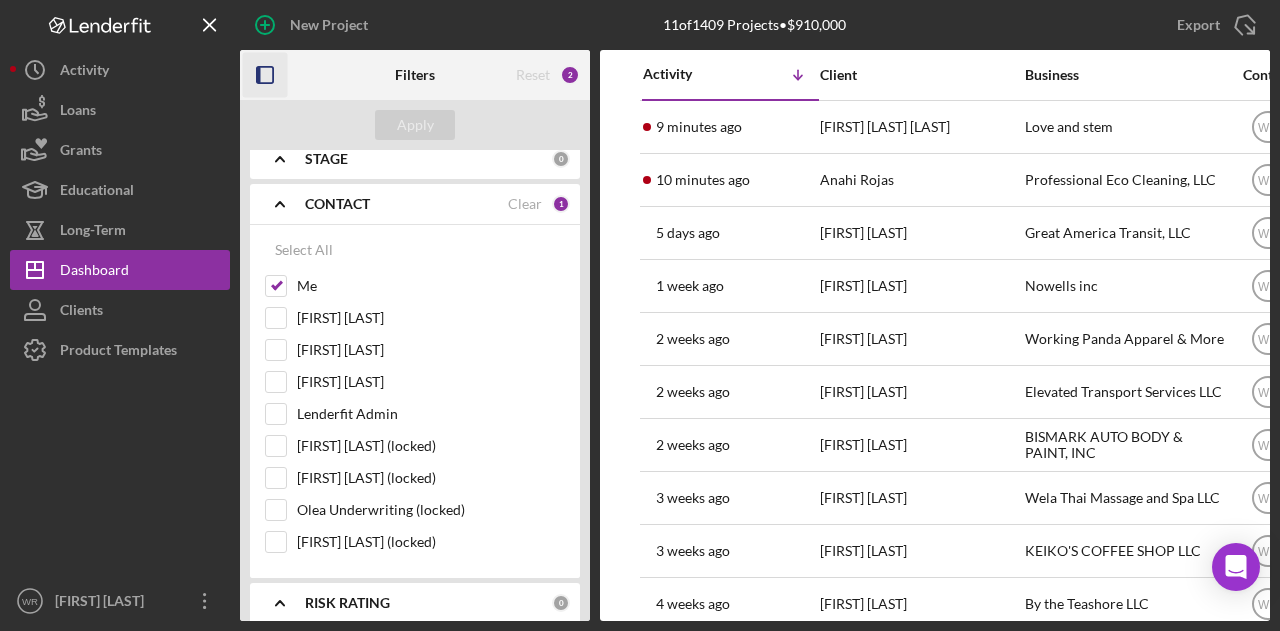 click 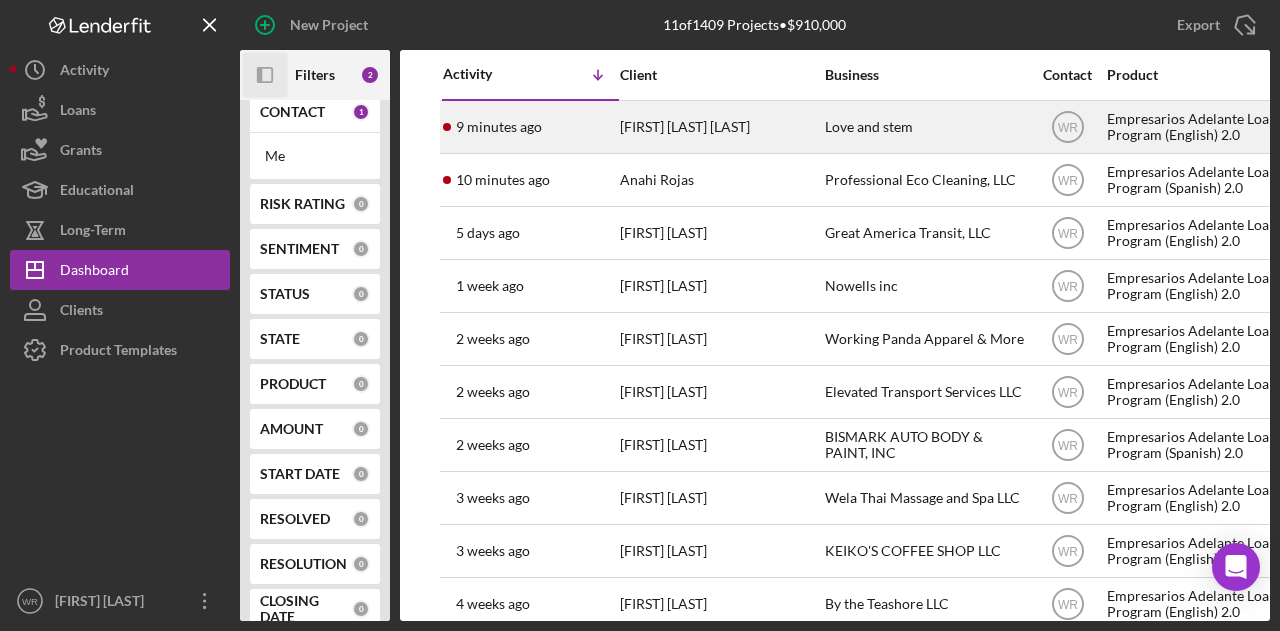 click on "Ursula Venus Hijada" at bounding box center [720, 127] 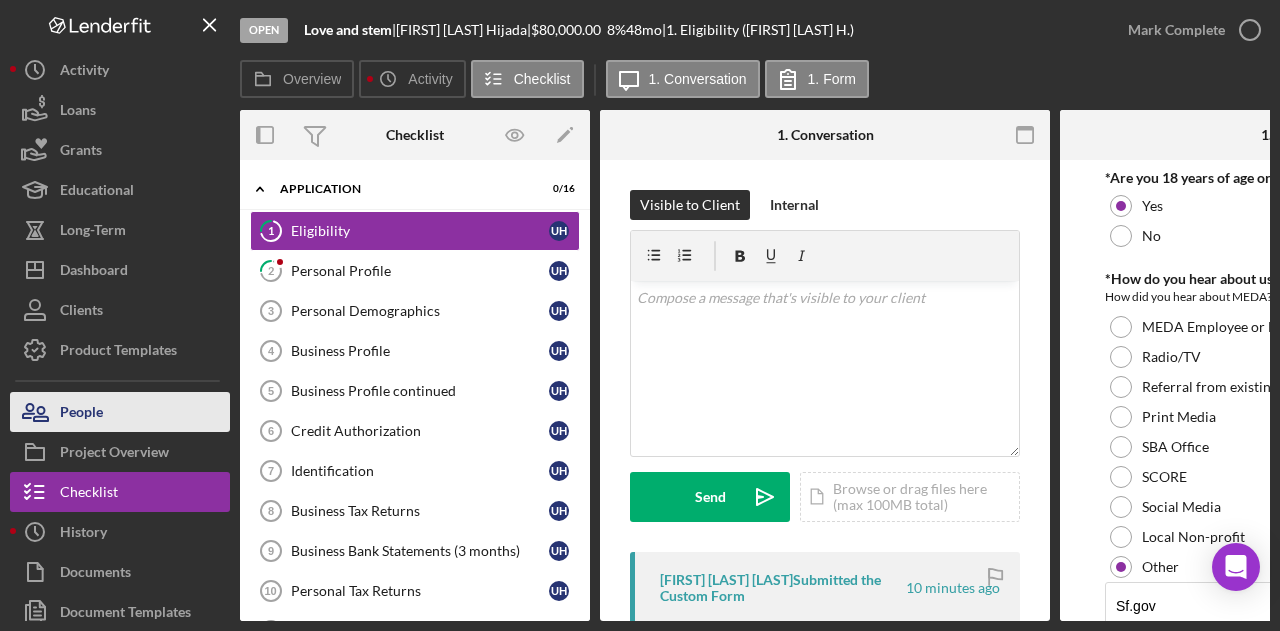 click on "People" at bounding box center (120, 412) 